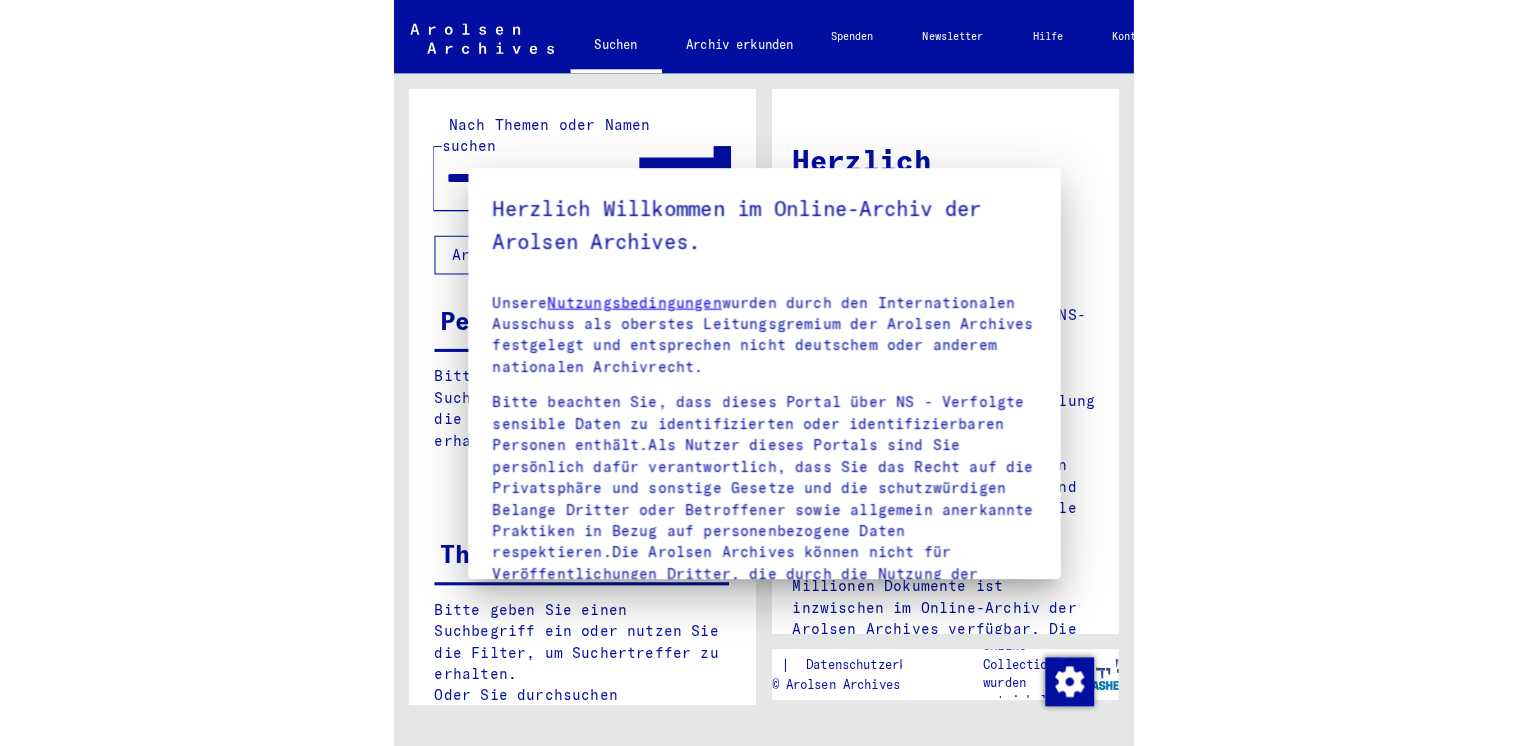 scroll, scrollTop: 0, scrollLeft: 0, axis: both 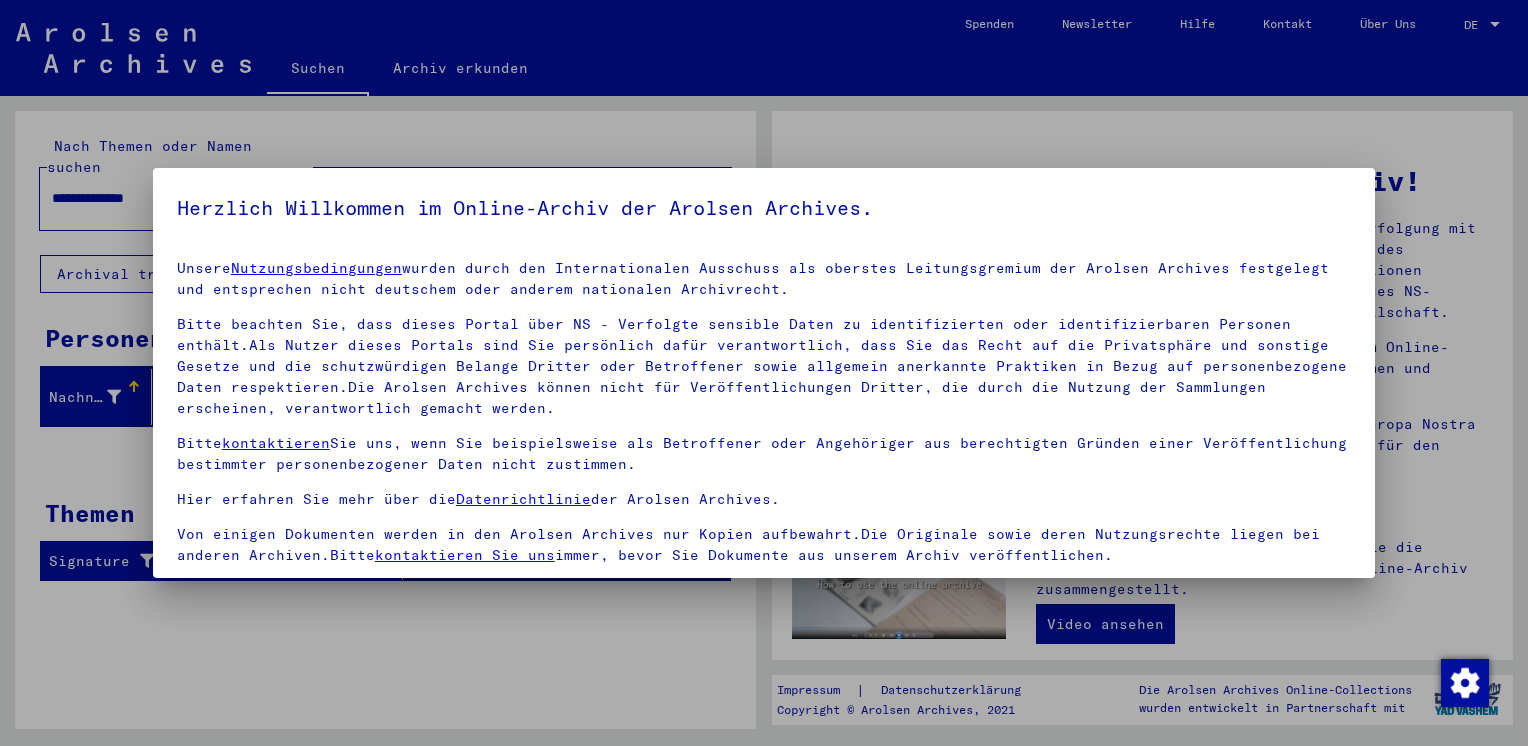 click on "Bitte beachten Sie, dass dieses Portal über NS - Verfolgte sensible Daten zu identifizierten oder identifizierbaren Personen enthält.Als Nutzer dieses Portals sind Sie persönlich dafür verantwortlich, dass Sie das Recht auf die Privatsphäre und sonstige Gesetze und die schutzwürdigen Belange Dritter oder Betroffener sowie allgemein anerkannte Praktiken in Bezug auf personenbezogene Daten respektieren.Die Arolsen Archives können nicht für Veröffentlichungen Dritter, die durch die Nutzung der Sammlungen erscheinen, verantwortlich gemacht werden." at bounding box center (764, 366) 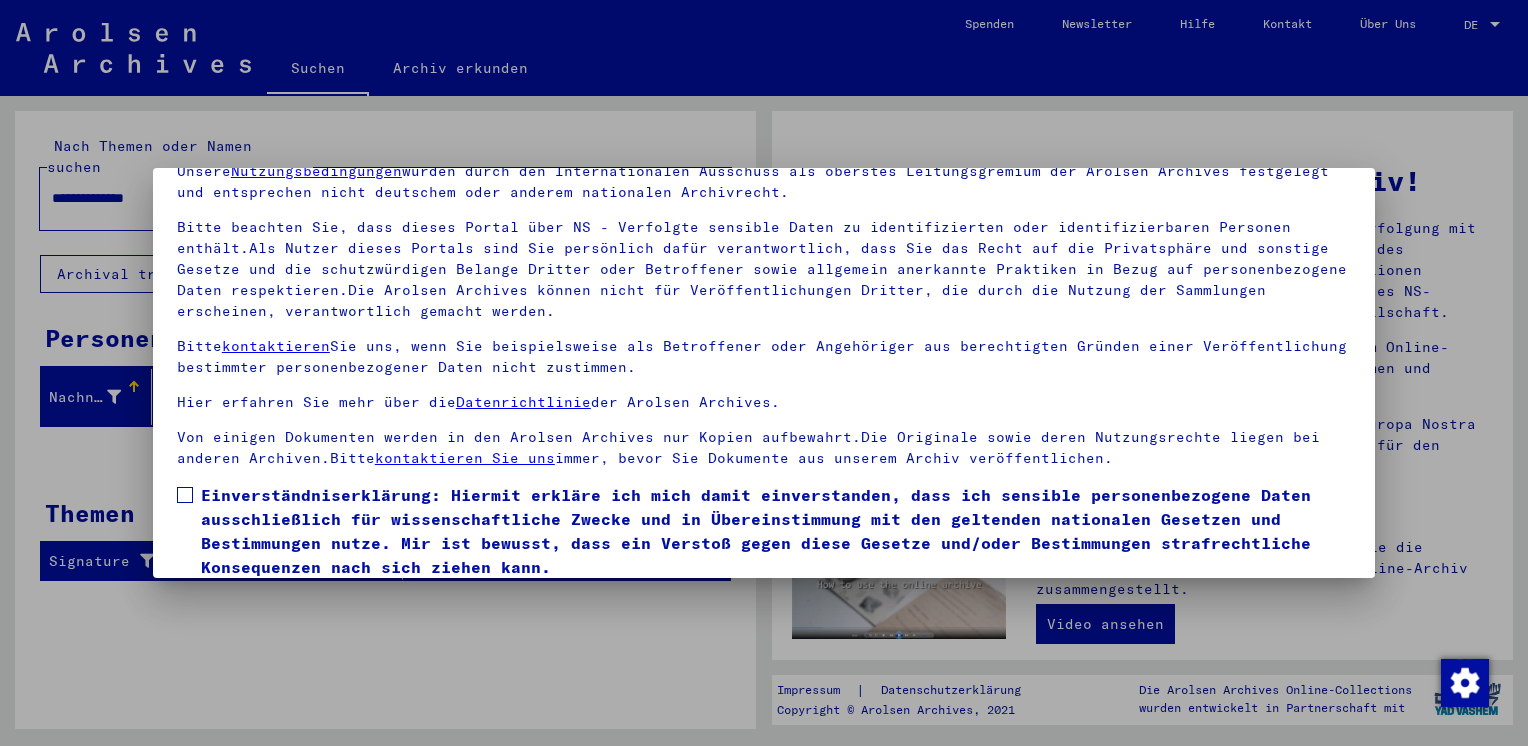 scroll, scrollTop: 168, scrollLeft: 0, axis: vertical 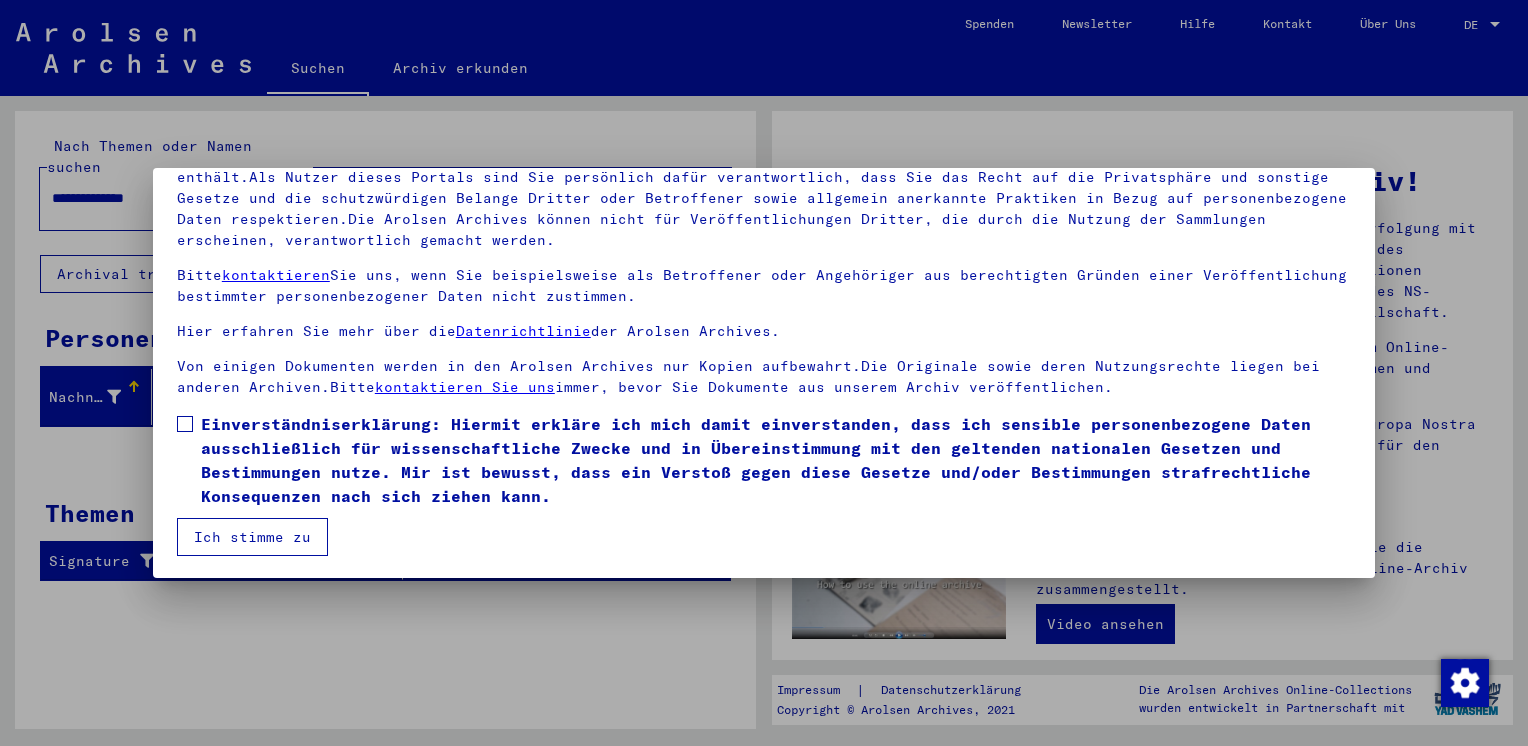 click at bounding box center [185, 424] 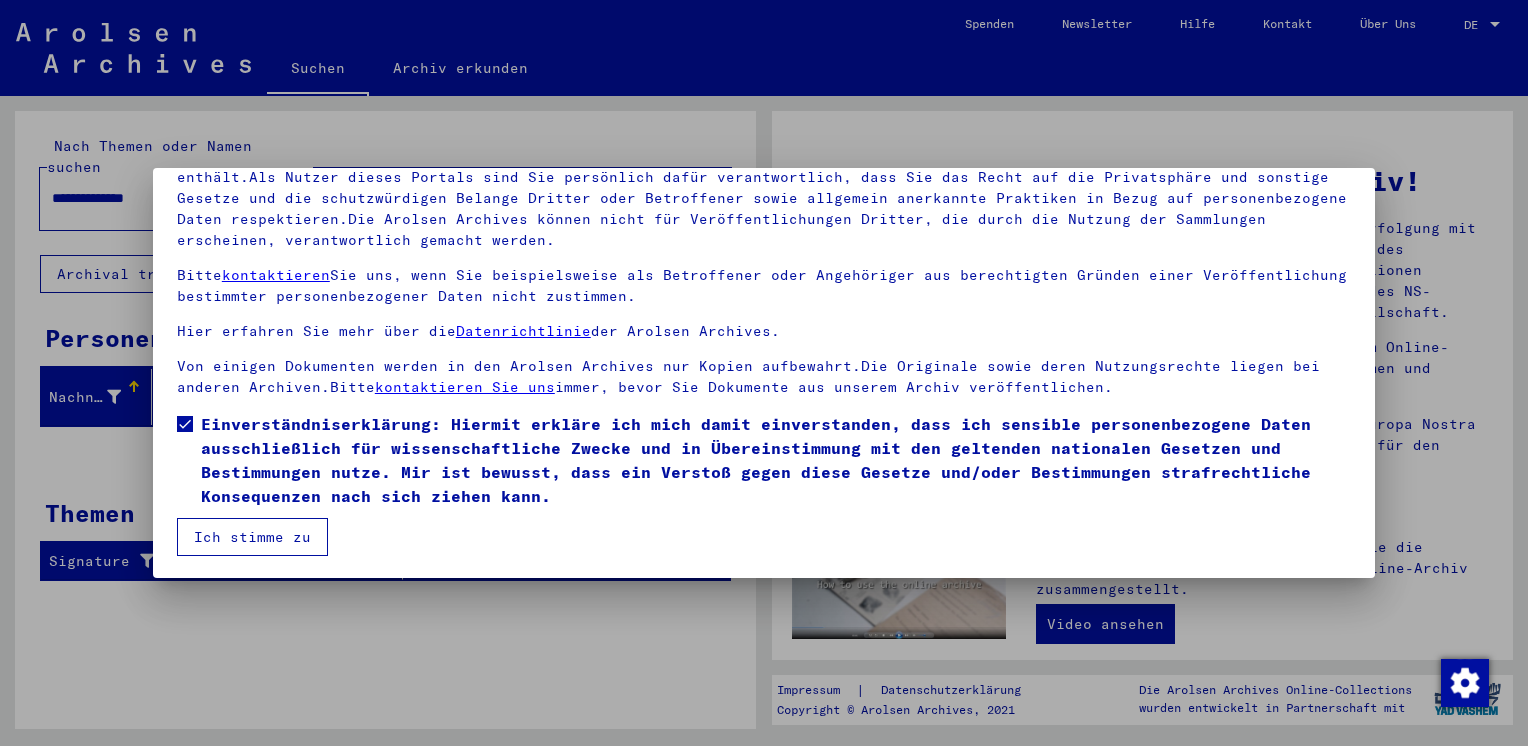 click on "Ich stimme zu" at bounding box center (252, 537) 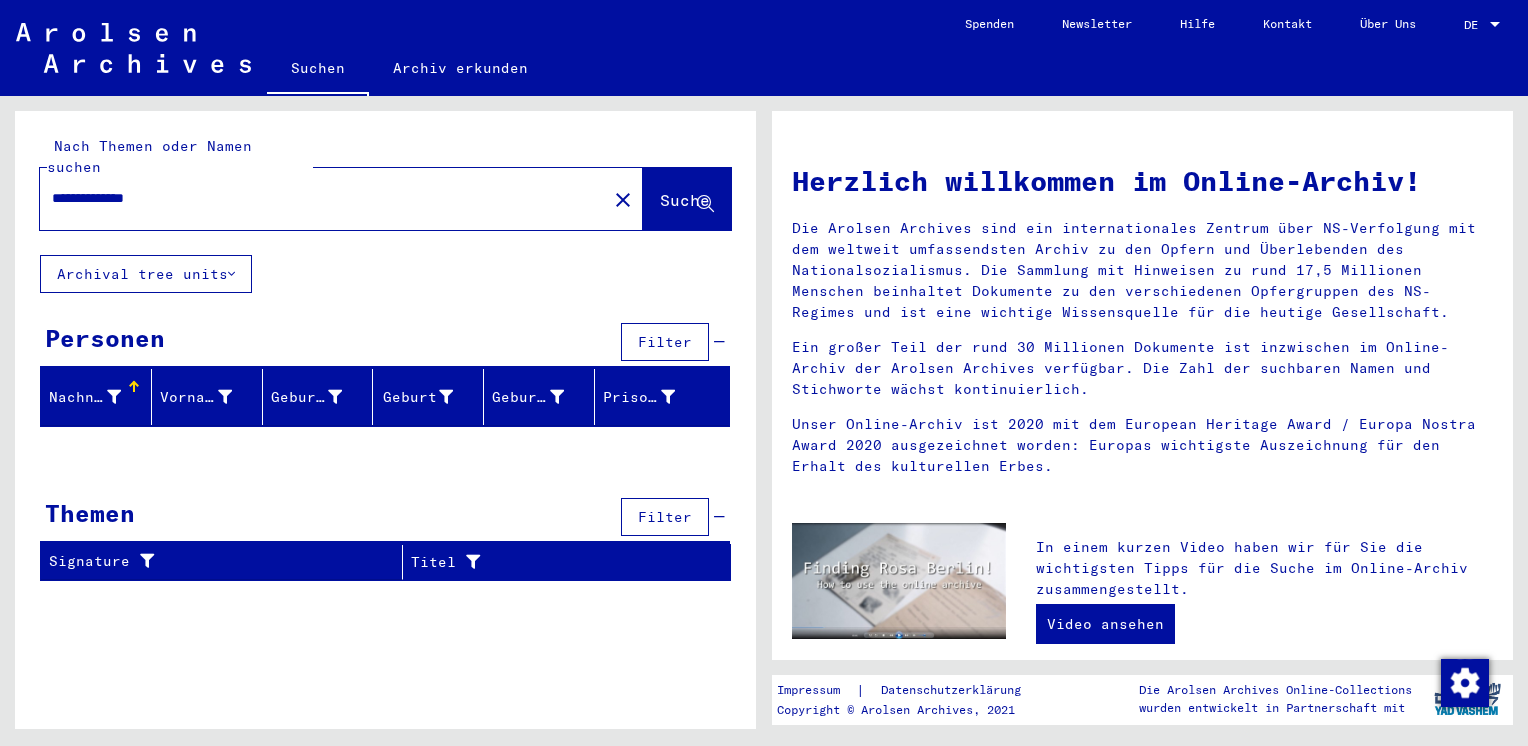 click on "**********" at bounding box center [317, 198] 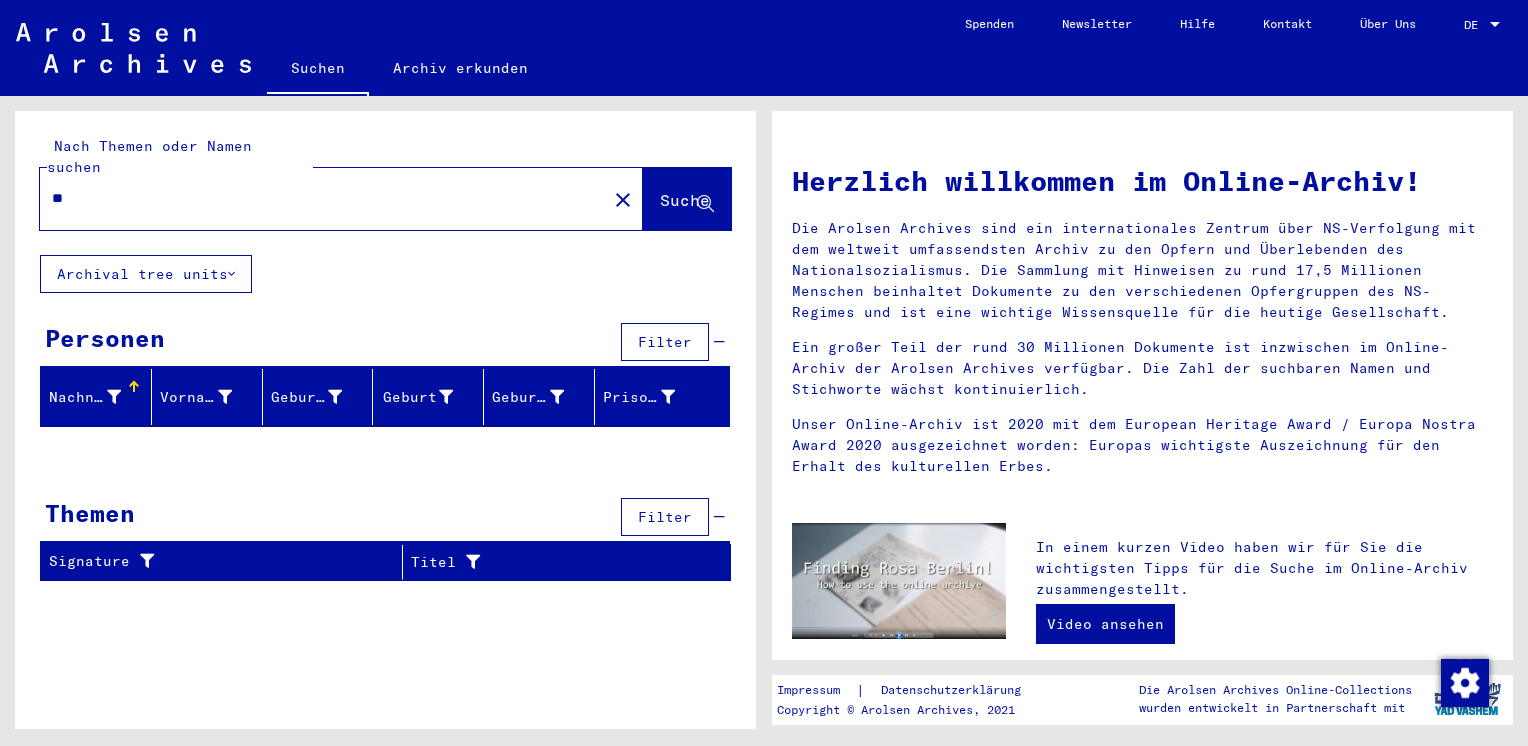 type on "*" 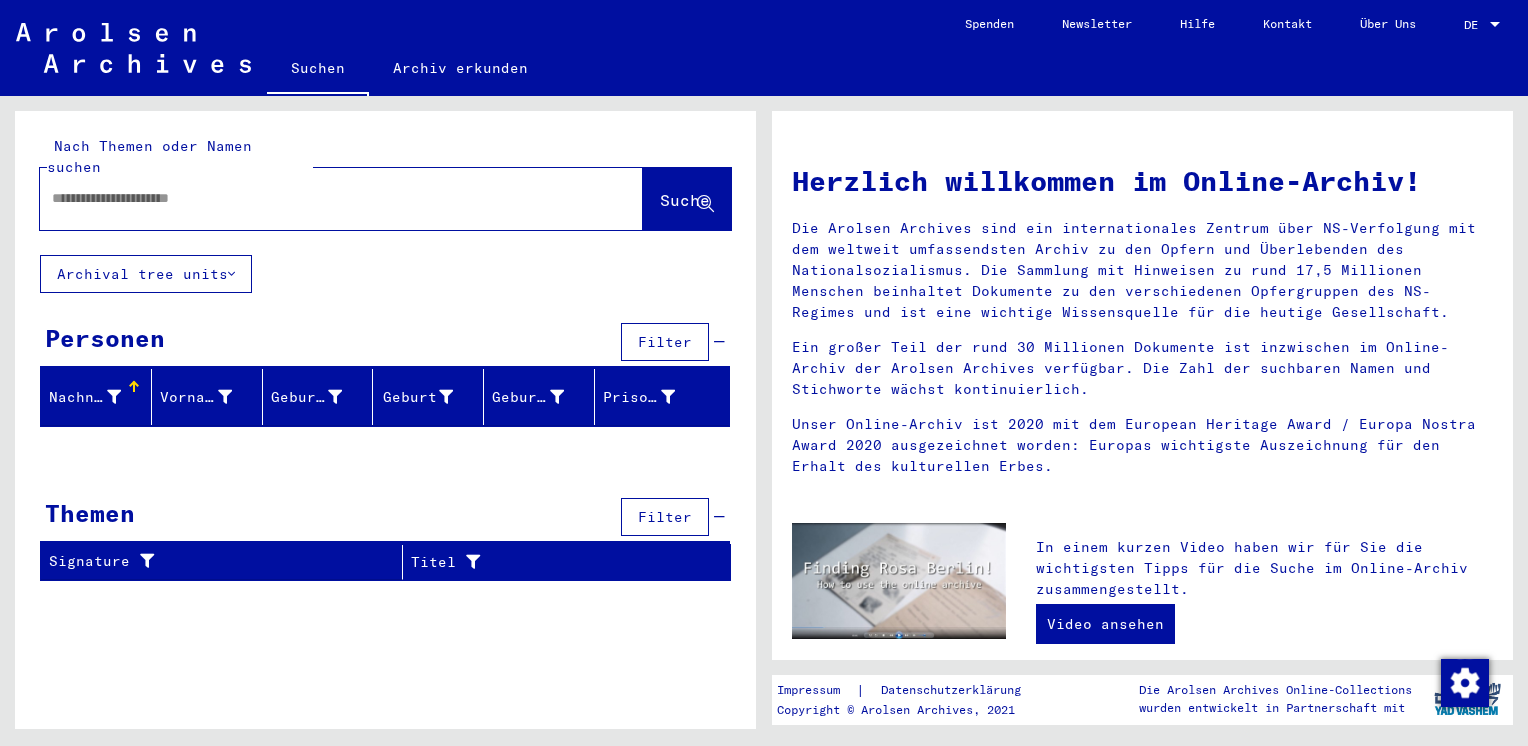paste on "**********" 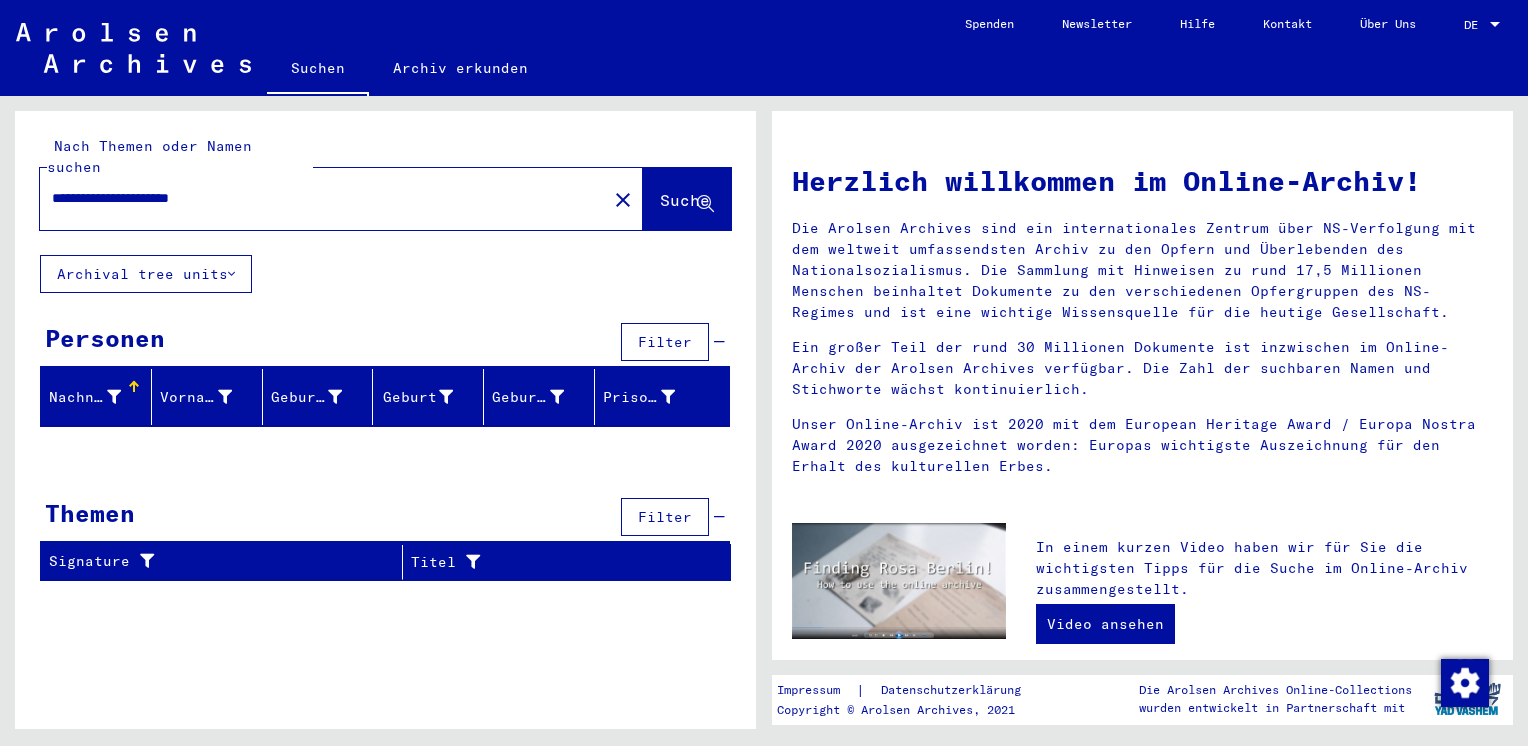 type on "**********" 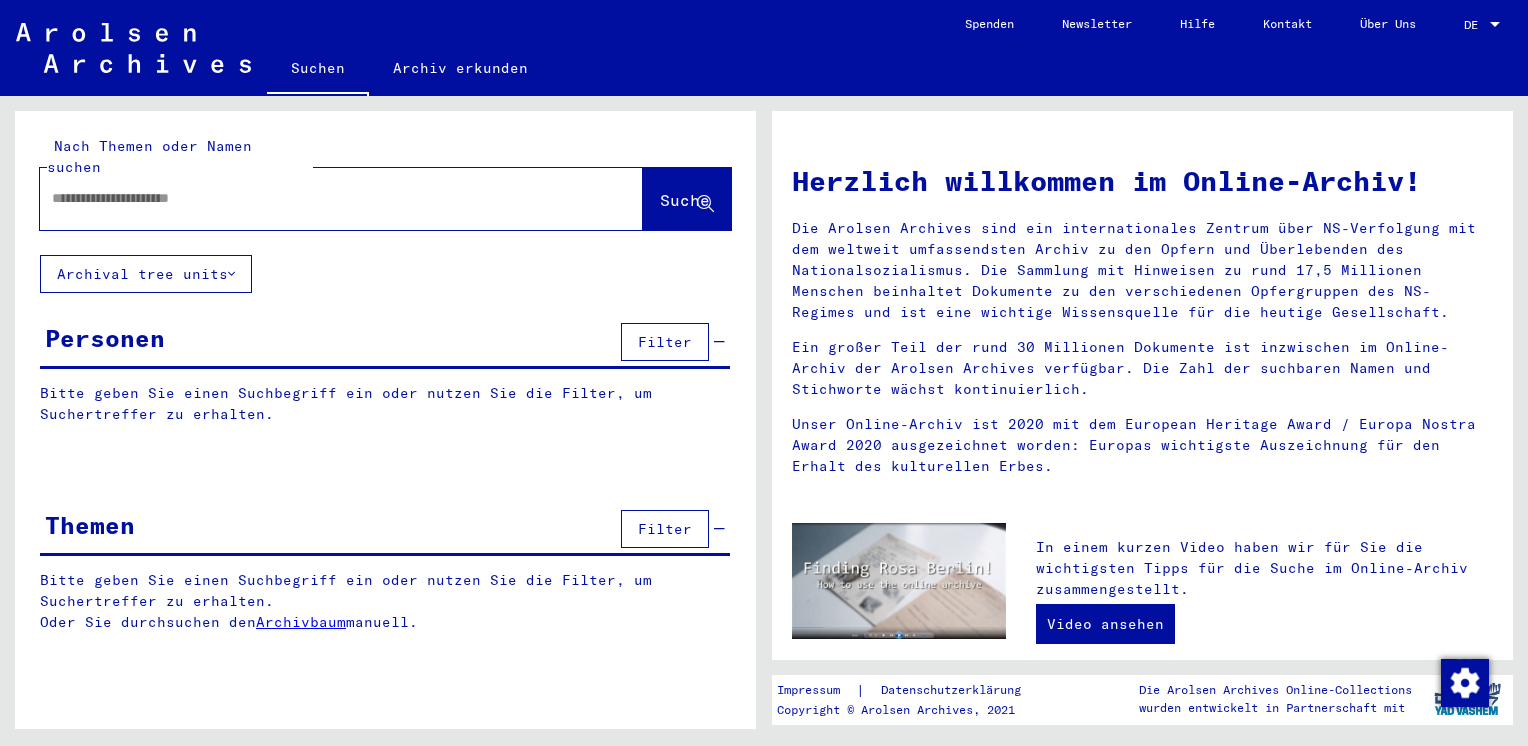 click 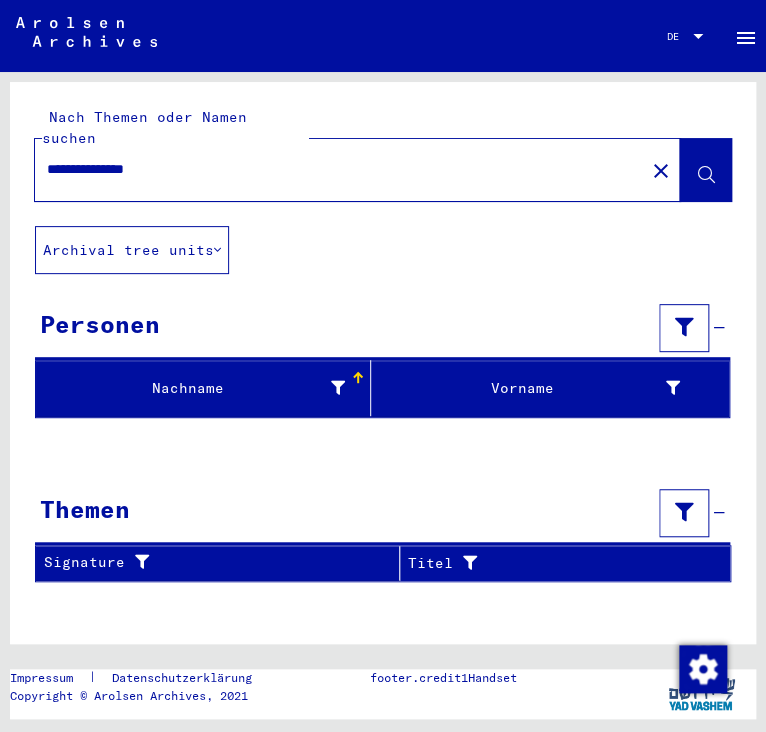 click on "**********" at bounding box center [339, 169] 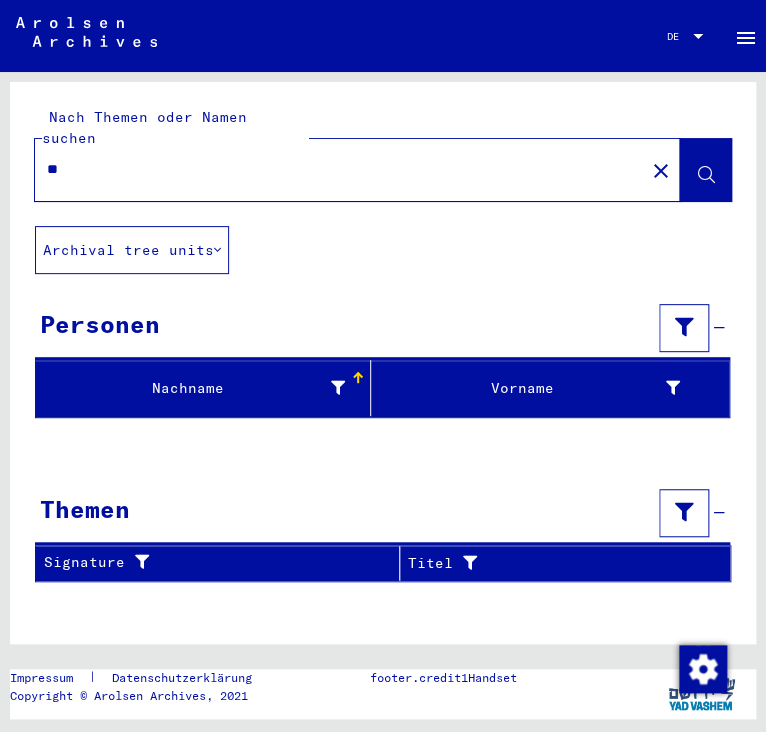 type on "*" 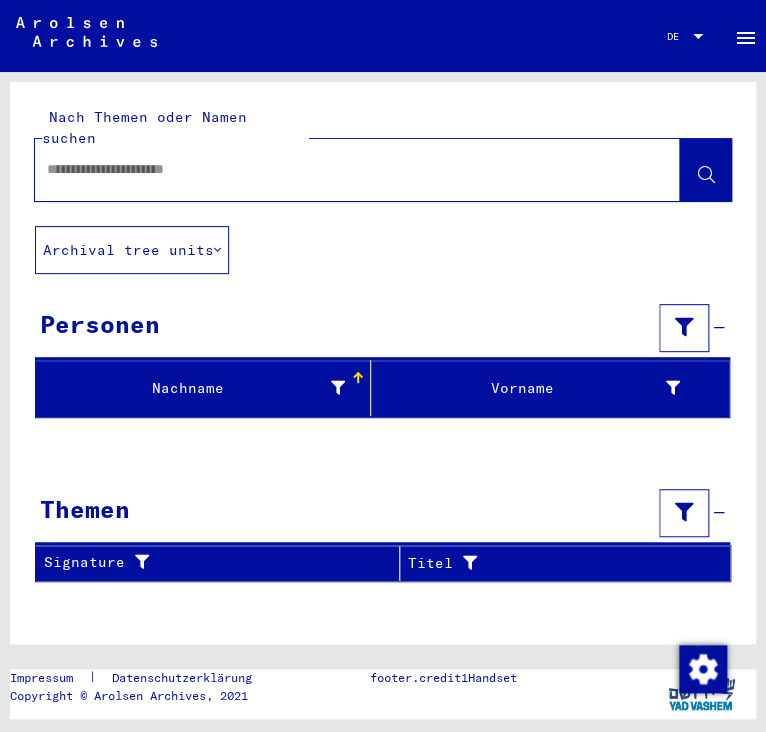 paste on "**********" 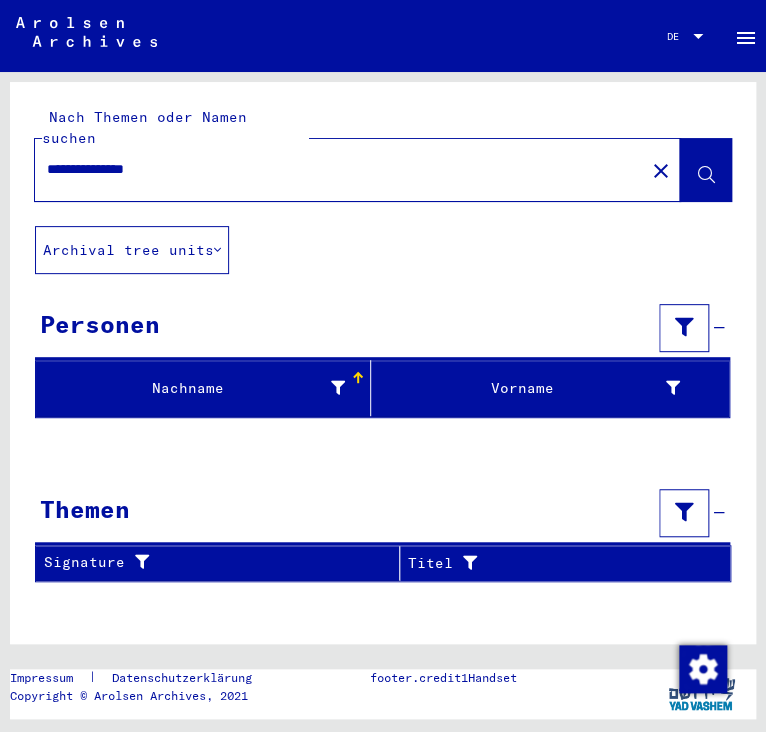 click on "**********" 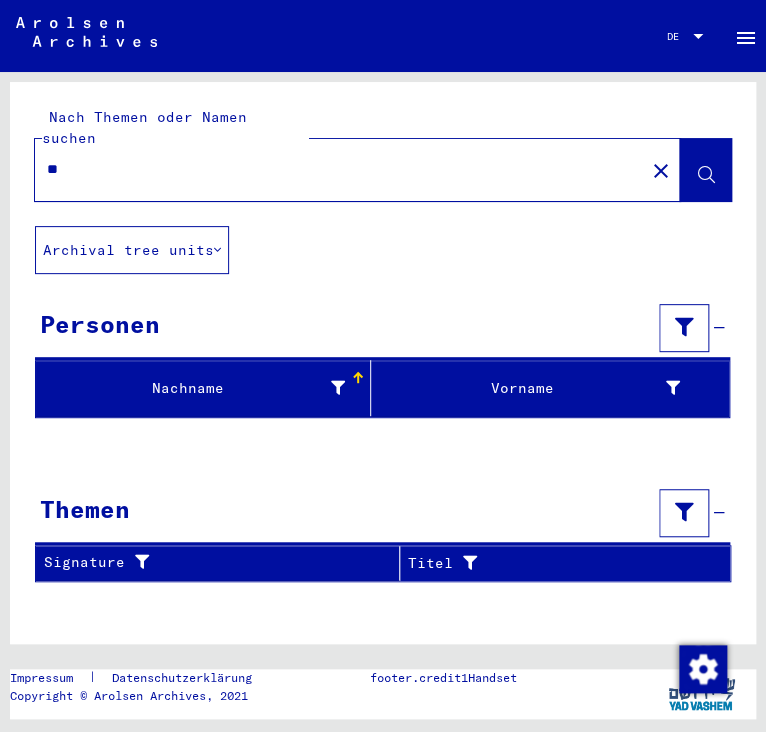 type on "*" 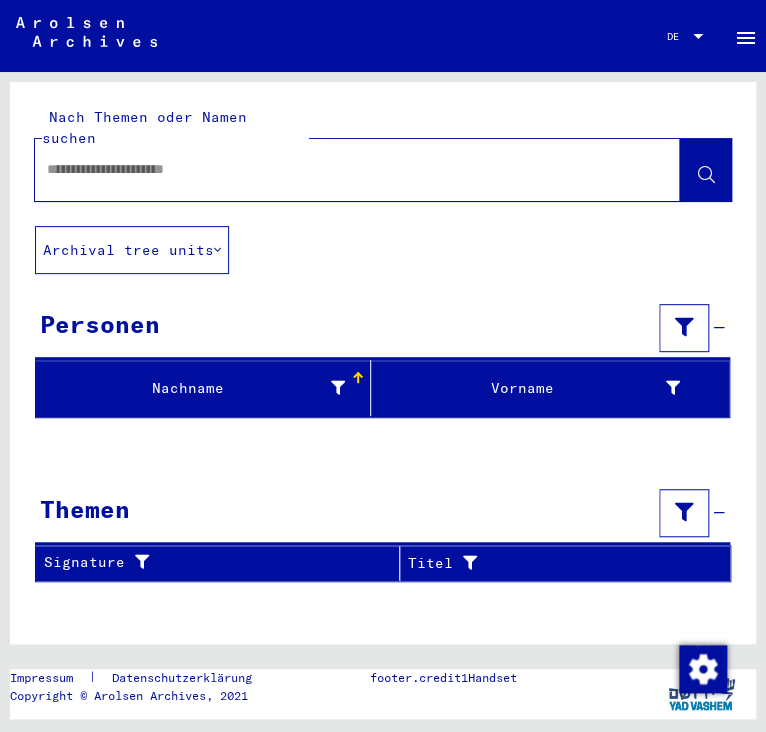 paste on "**********" 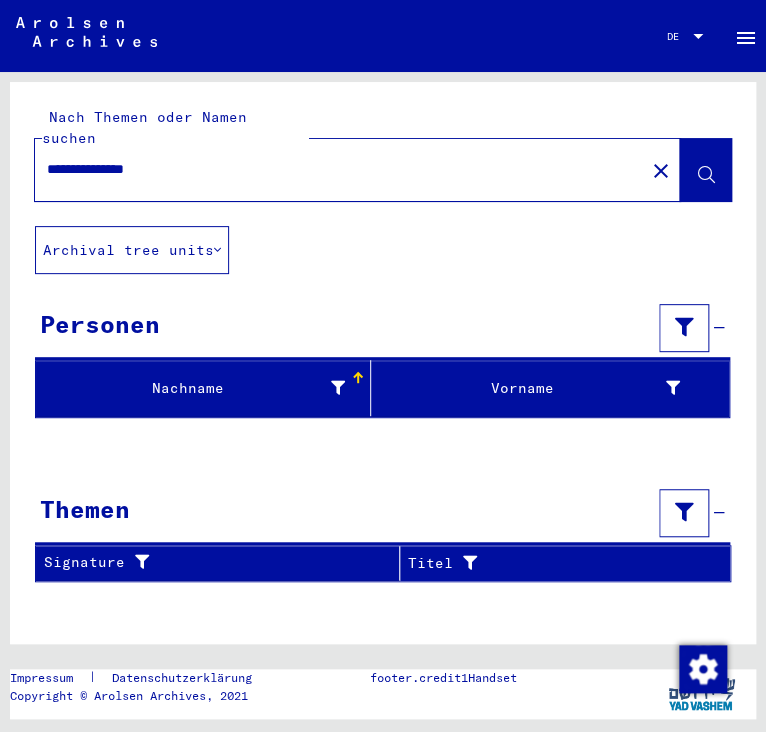 type on "**********" 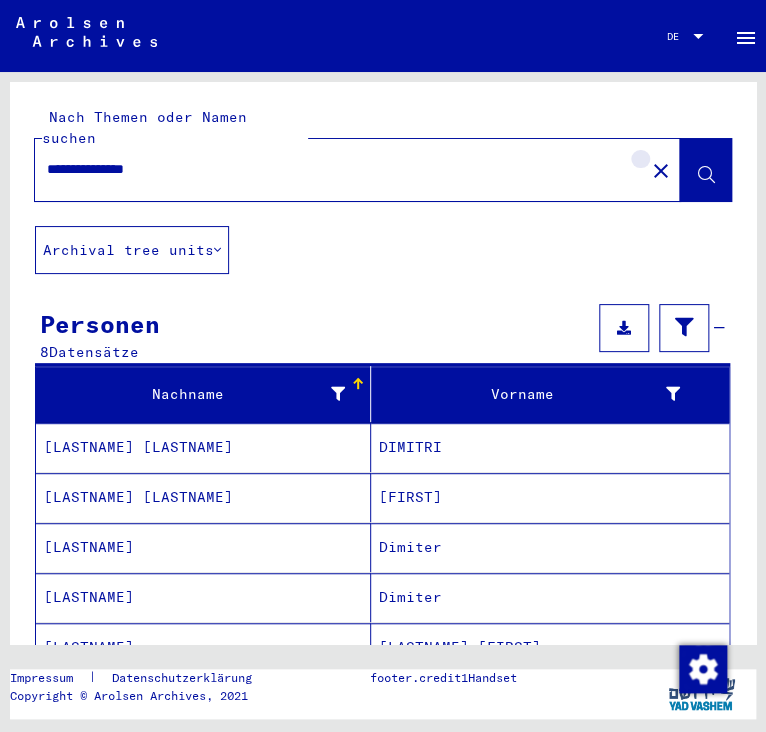 click on "close" 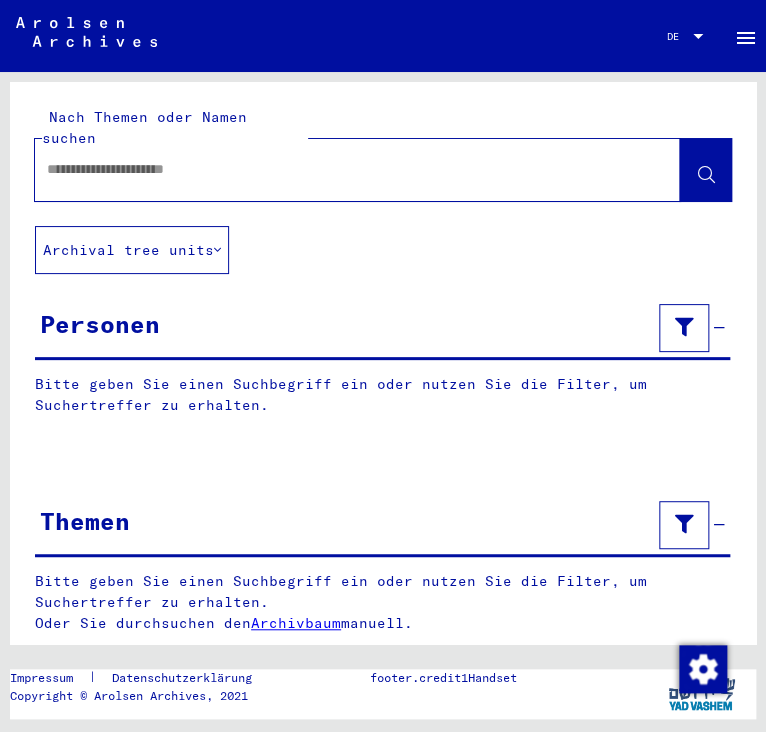 click at bounding box center [339, 169] 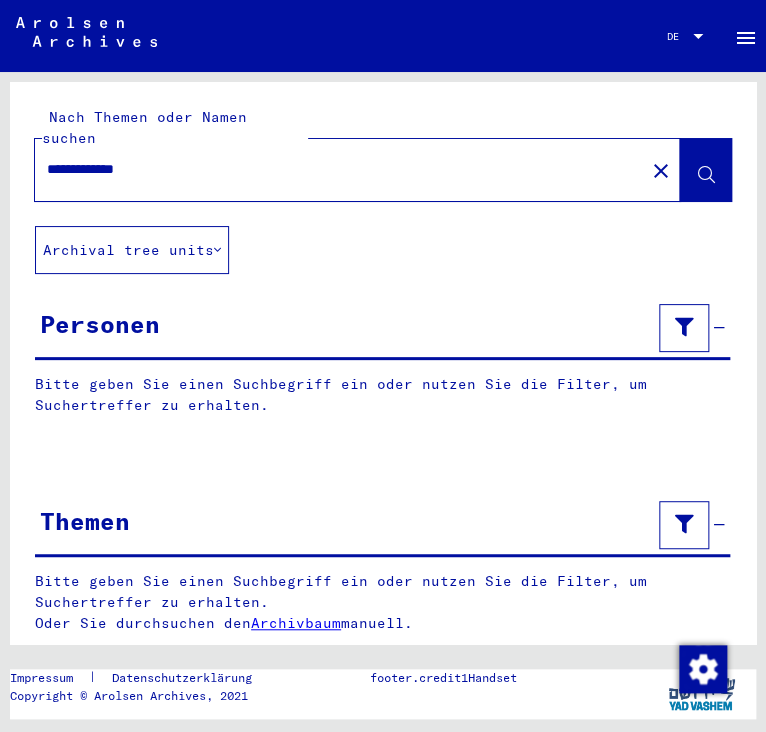type on "**********" 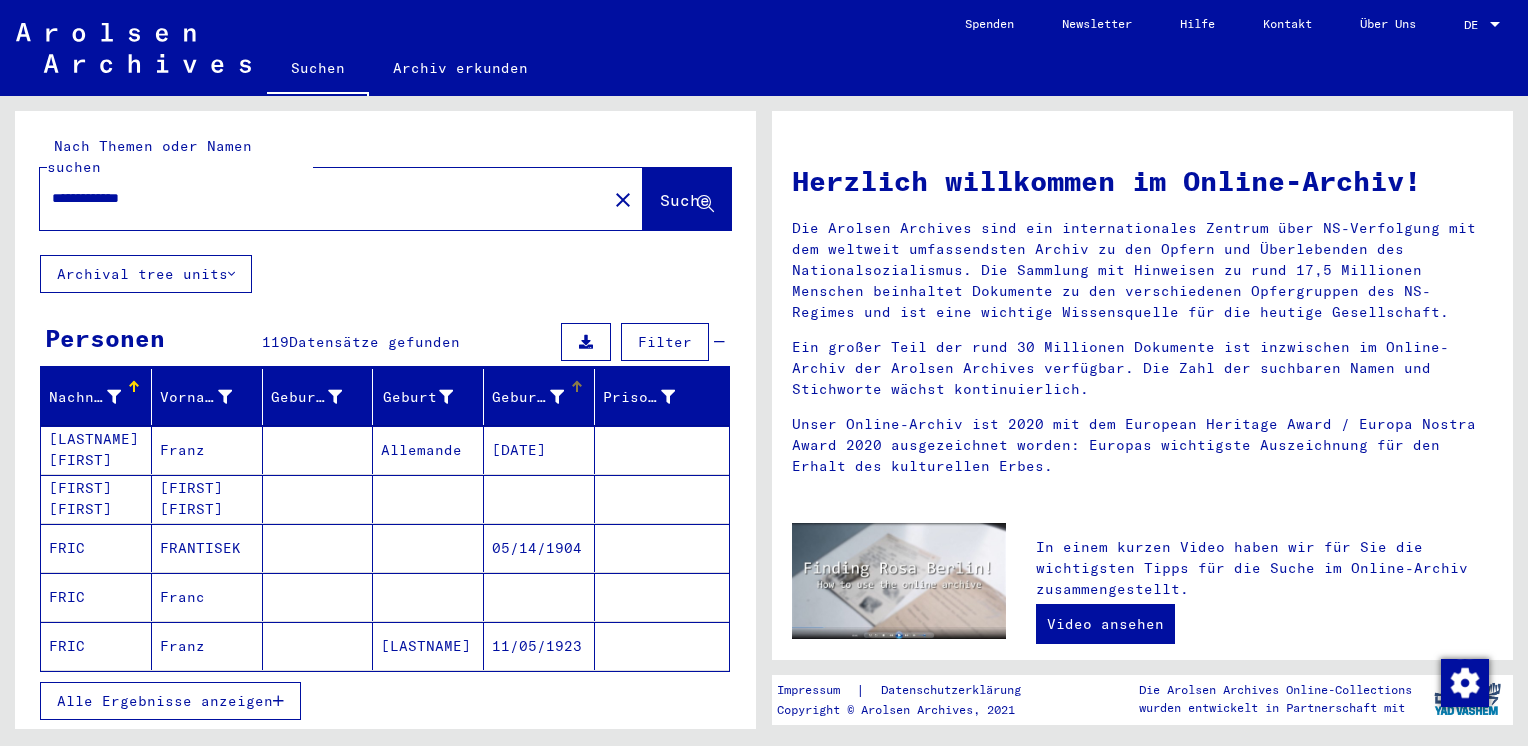 click on "Geburtsdatum" at bounding box center (528, 397) 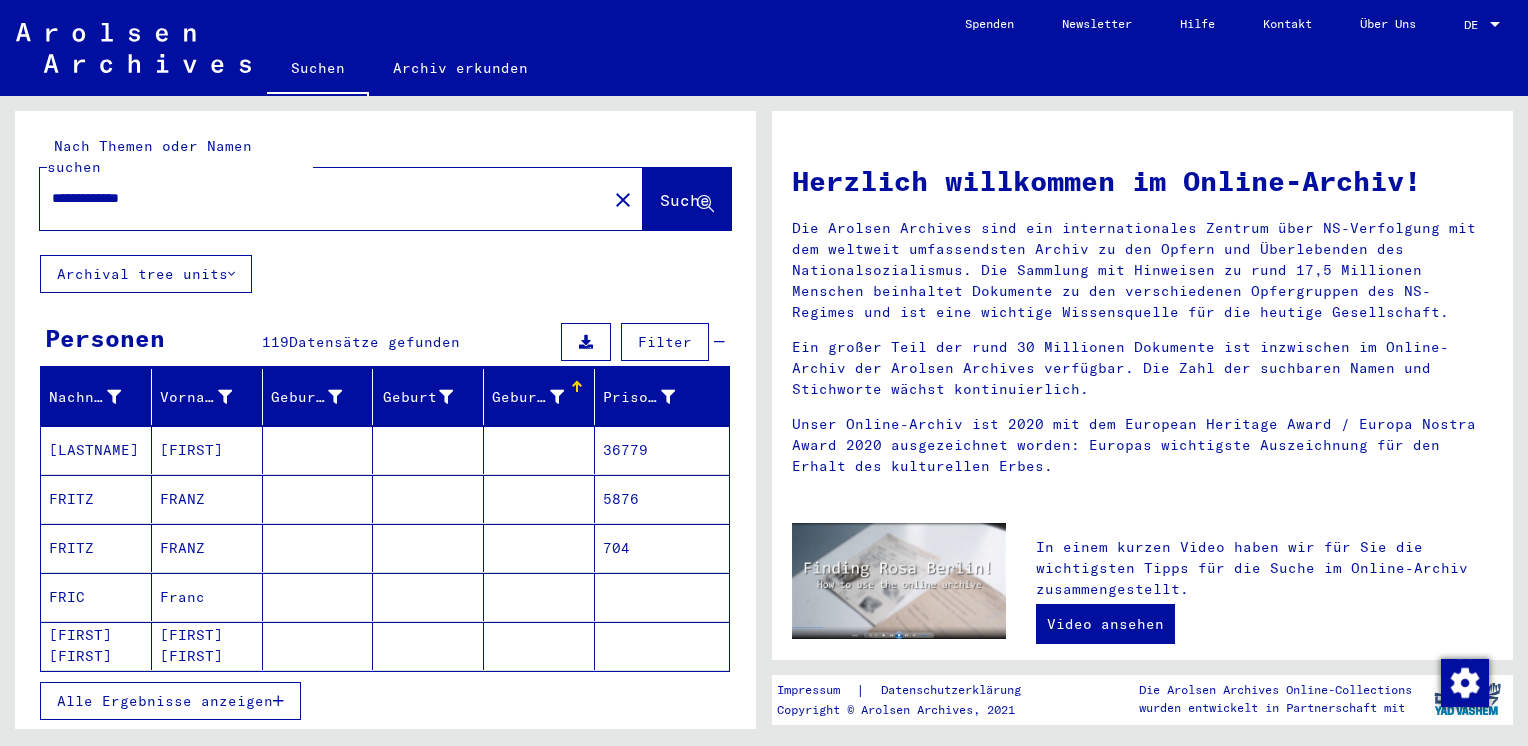 click on "Alle Ergebnisse anzeigen" at bounding box center [165, 701] 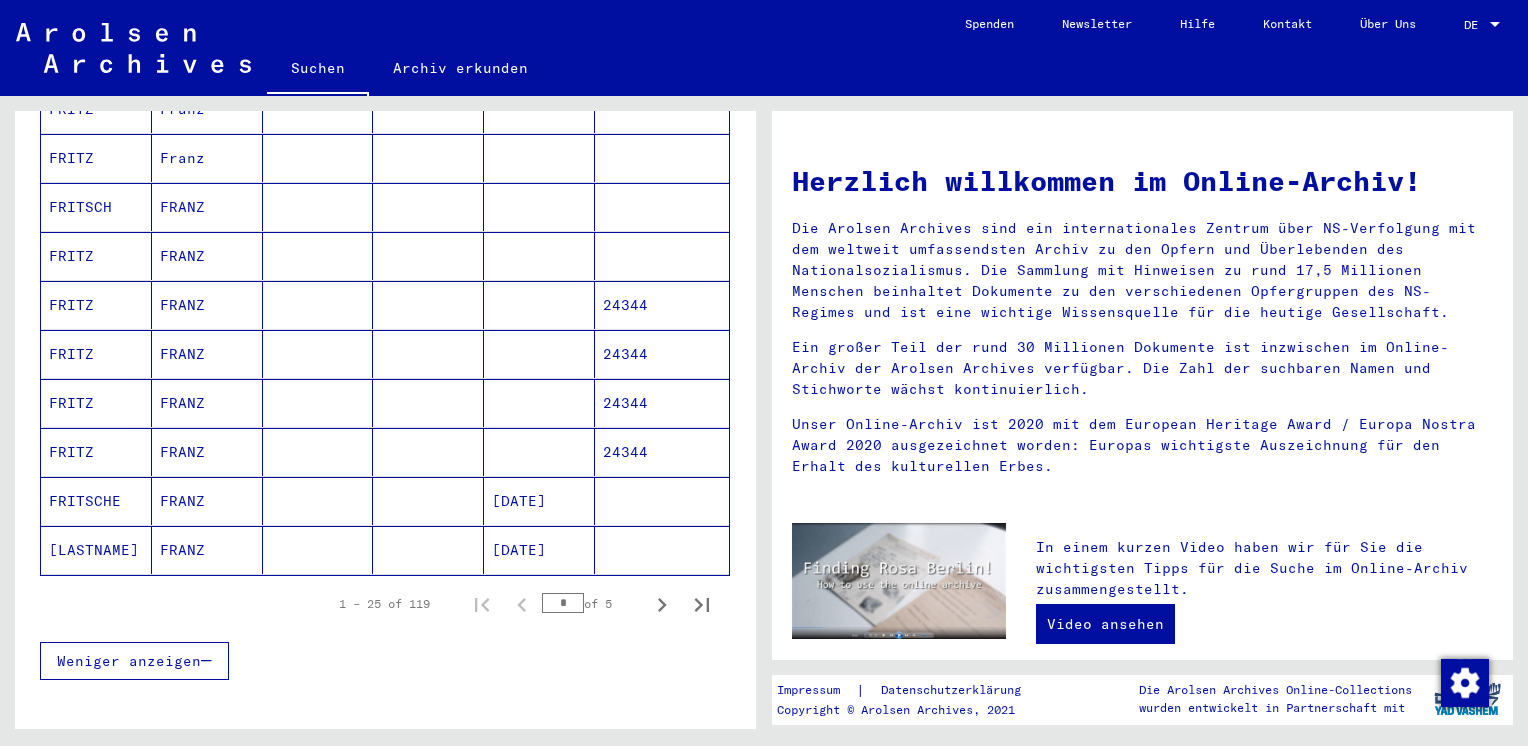 scroll, scrollTop: 1080, scrollLeft: 0, axis: vertical 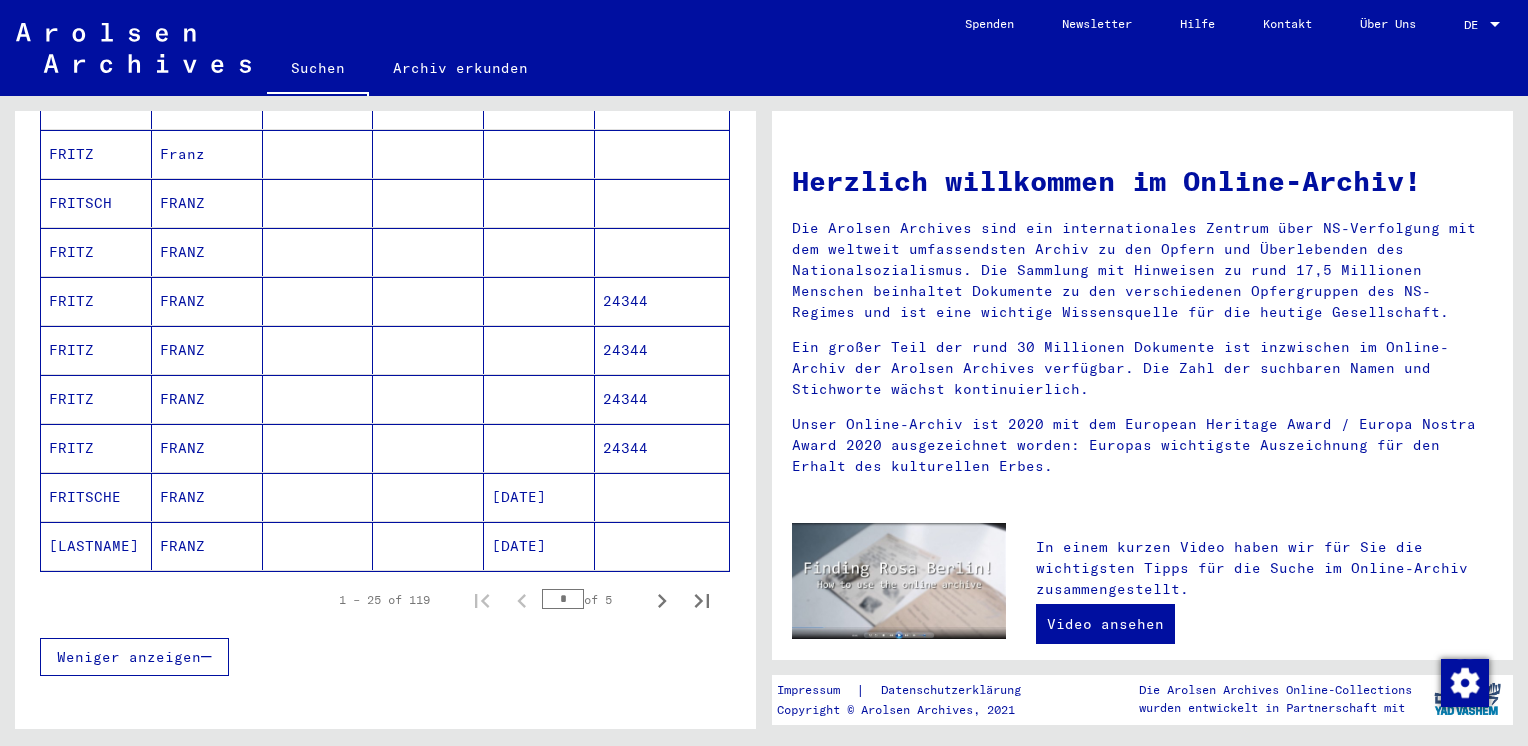 click on "*" at bounding box center [563, 599] 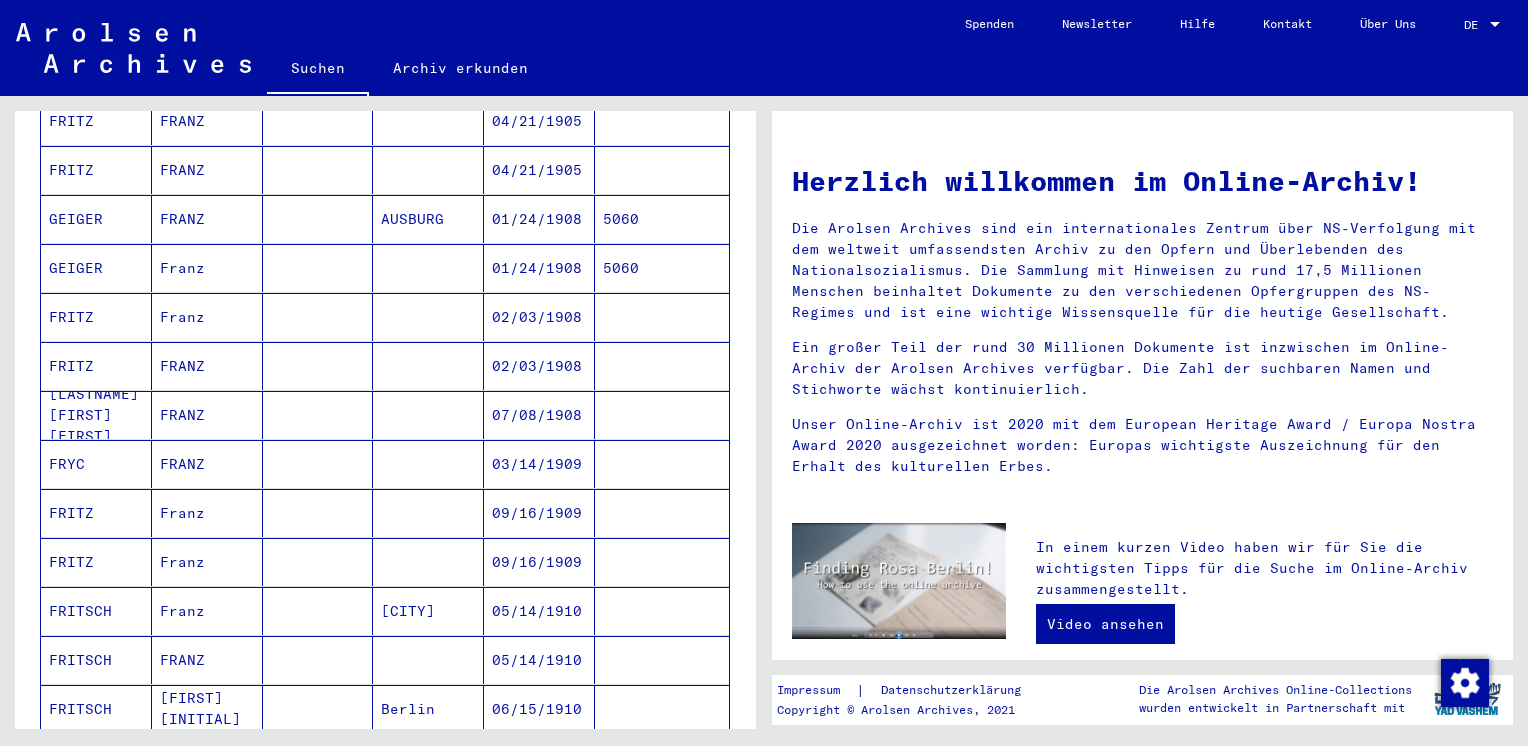 scroll, scrollTop: 914, scrollLeft: 0, axis: vertical 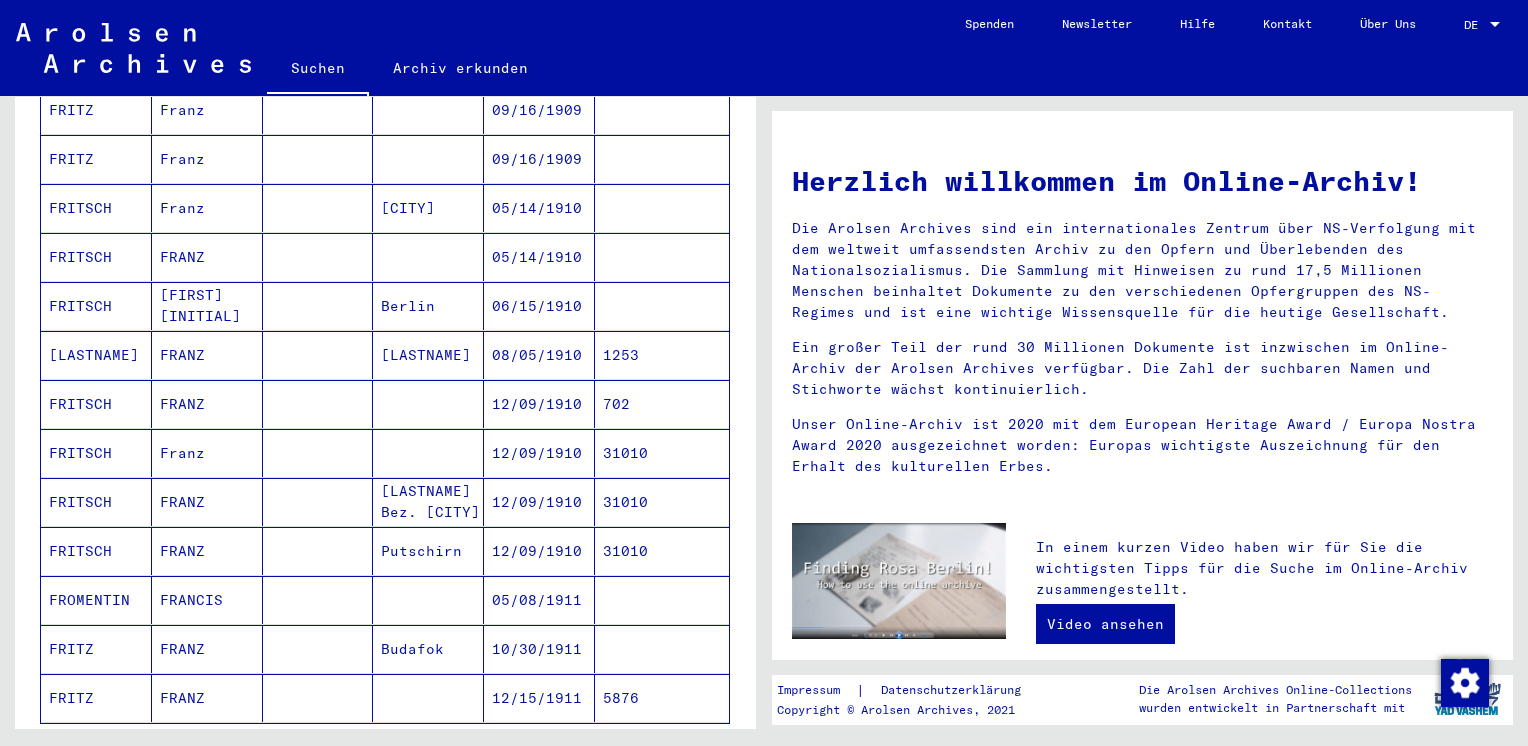 click on "FRITSCH" at bounding box center [96, 355] 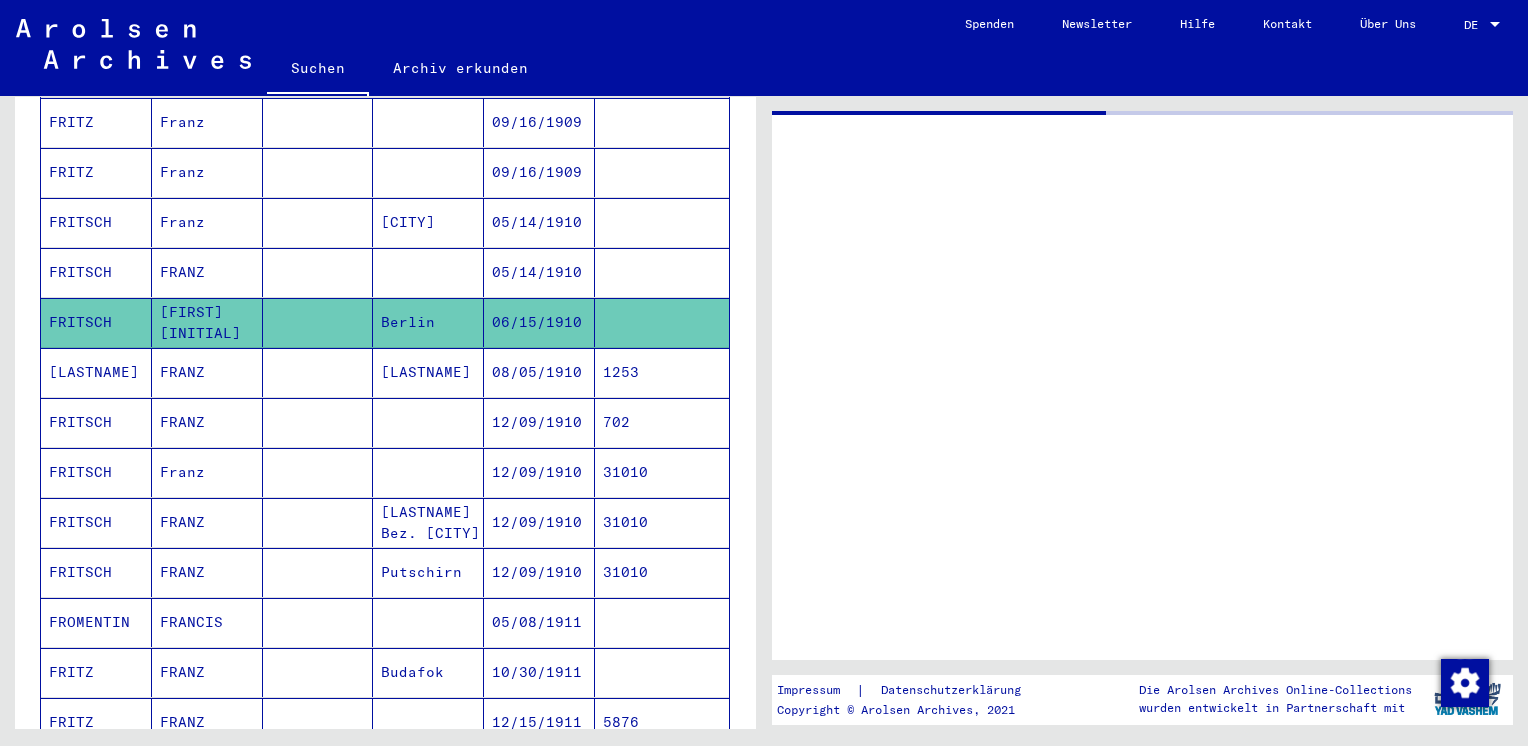 scroll, scrollTop: 15, scrollLeft: 0, axis: vertical 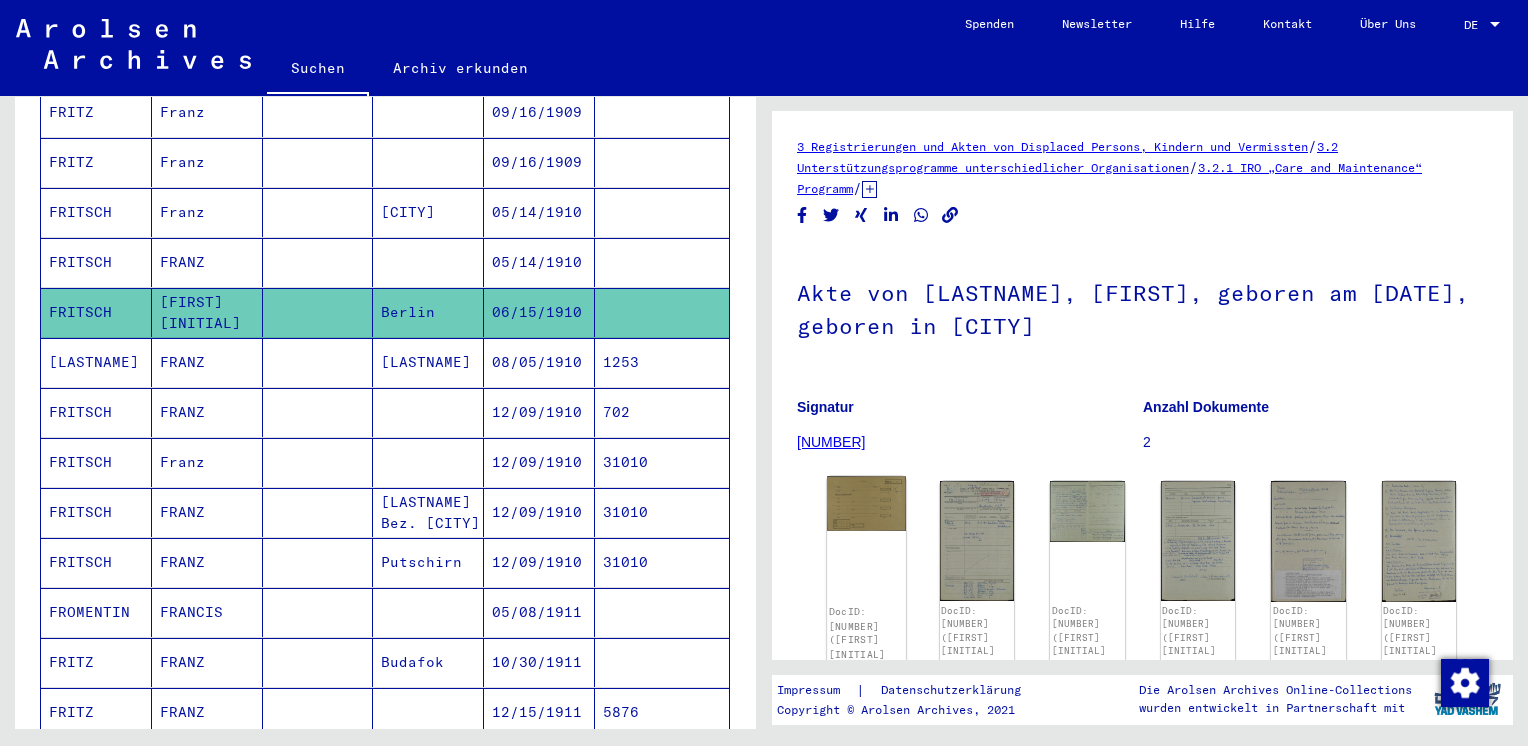 click on "DocID: [NUMBER] ([FIRST] [INITIAL] [LASTNAME])" 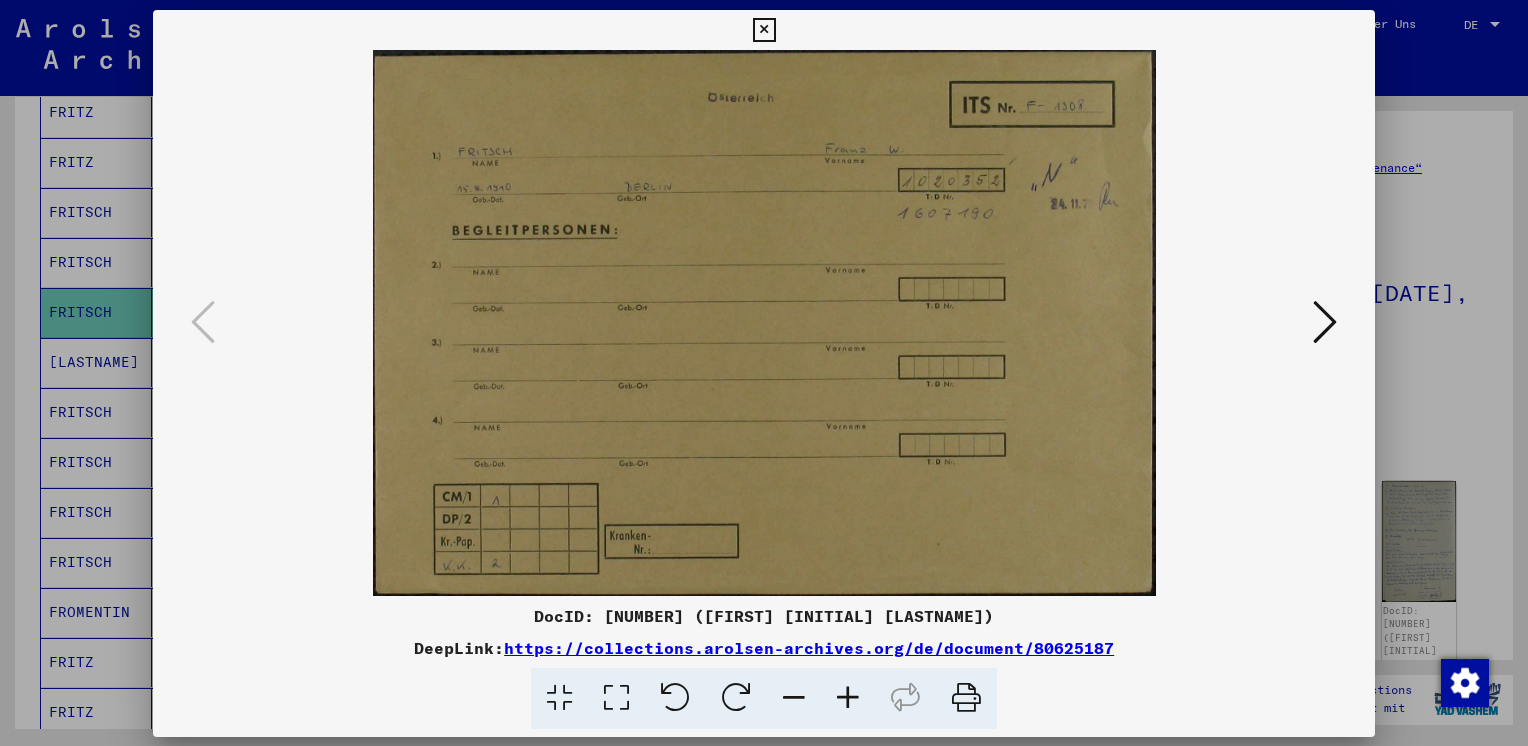 click at bounding box center (764, 323) 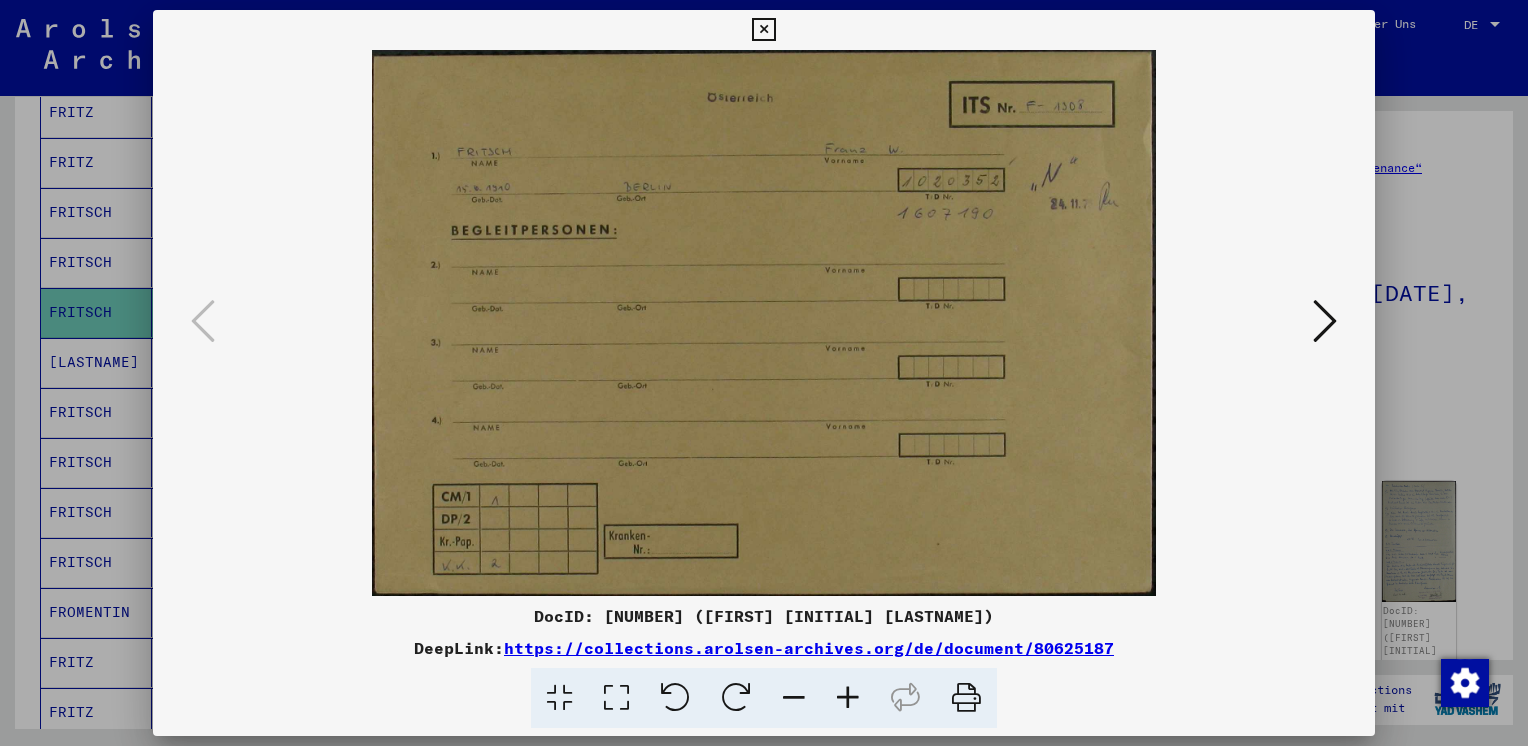 click at bounding box center [1325, 321] 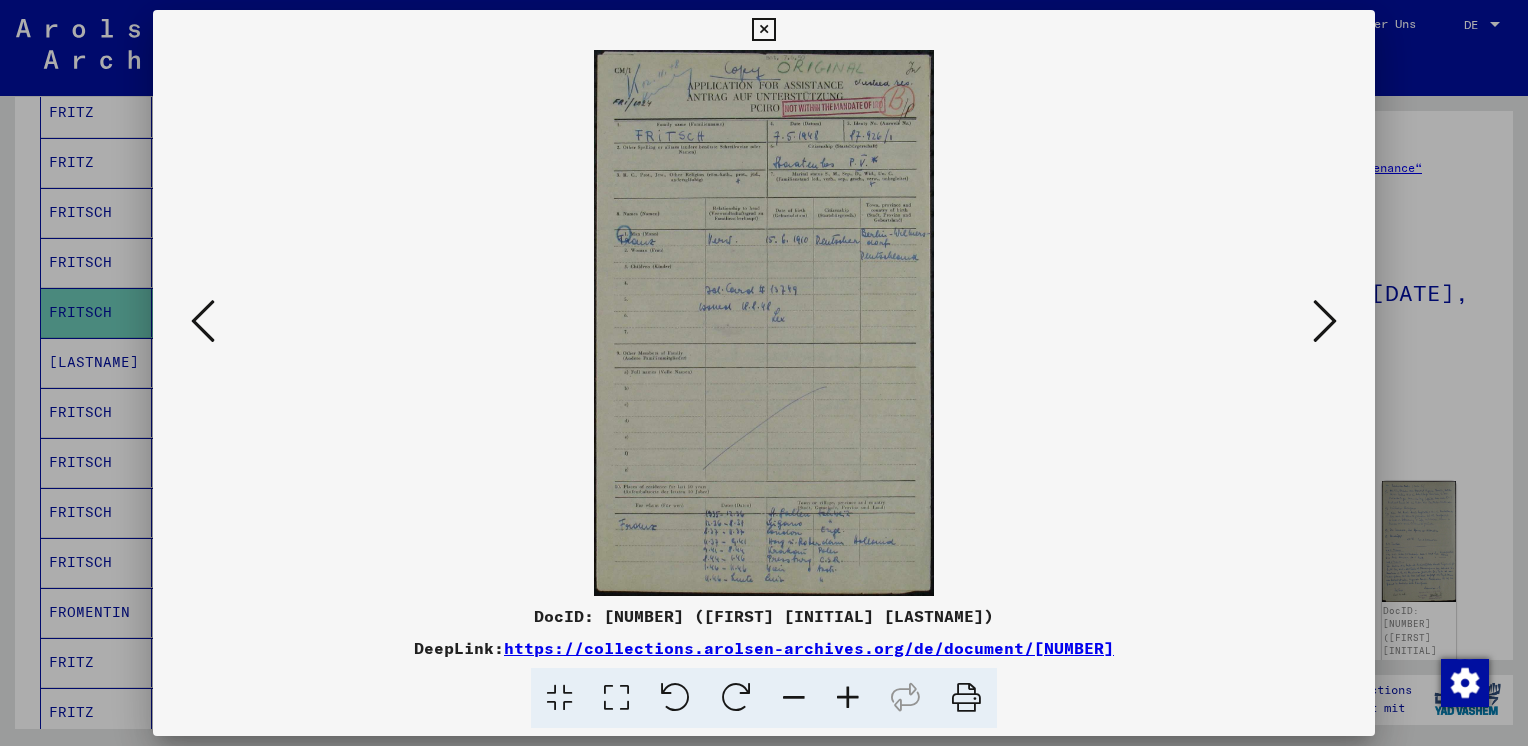 type 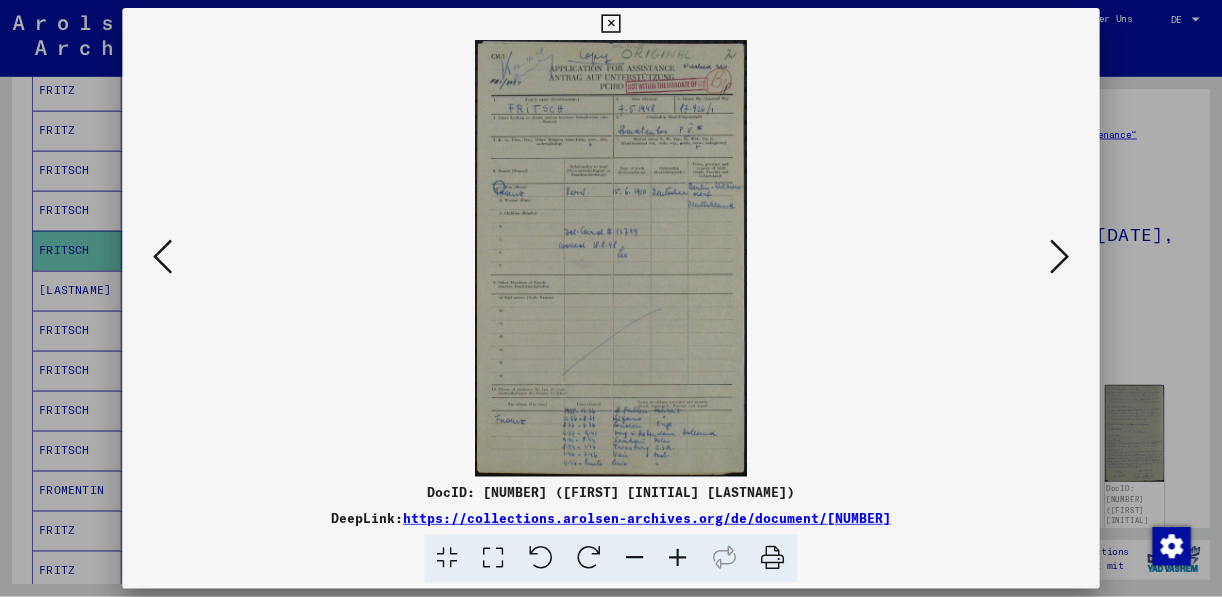 scroll, scrollTop: 14, scrollLeft: 0, axis: vertical 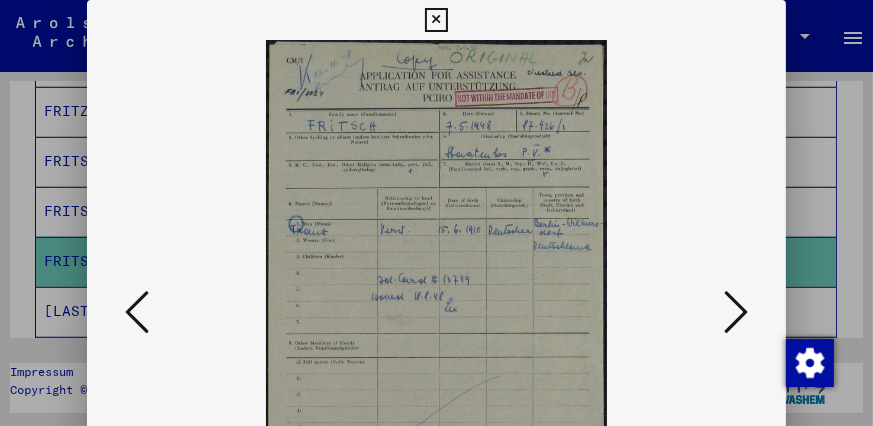 click at bounding box center [736, 312] 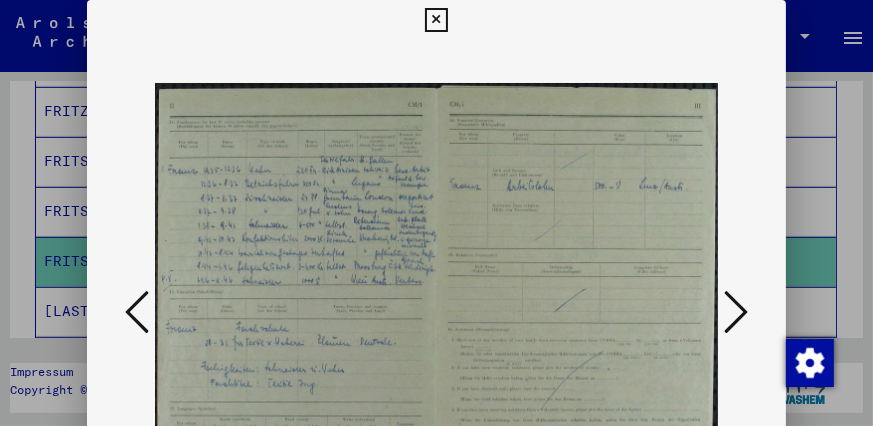 click at bounding box center [736, 312] 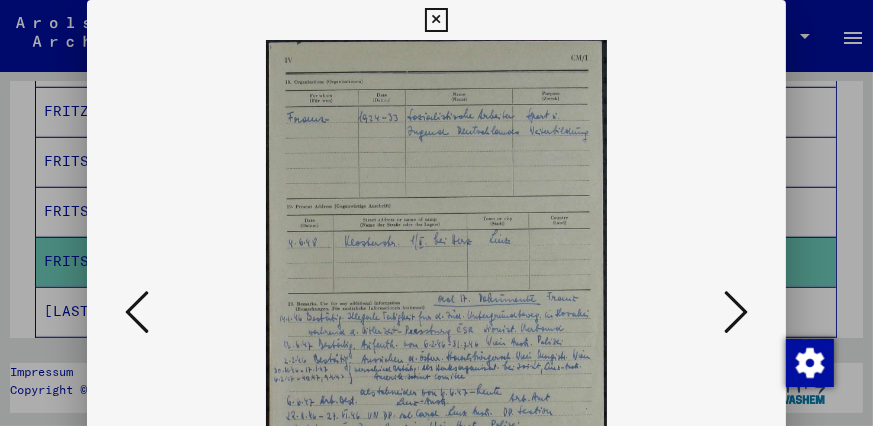 click at bounding box center [436, 313] 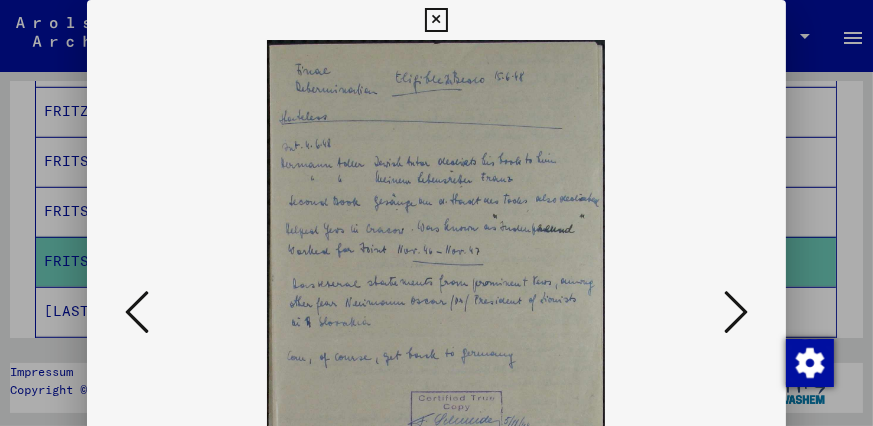 click at bounding box center [736, 312] 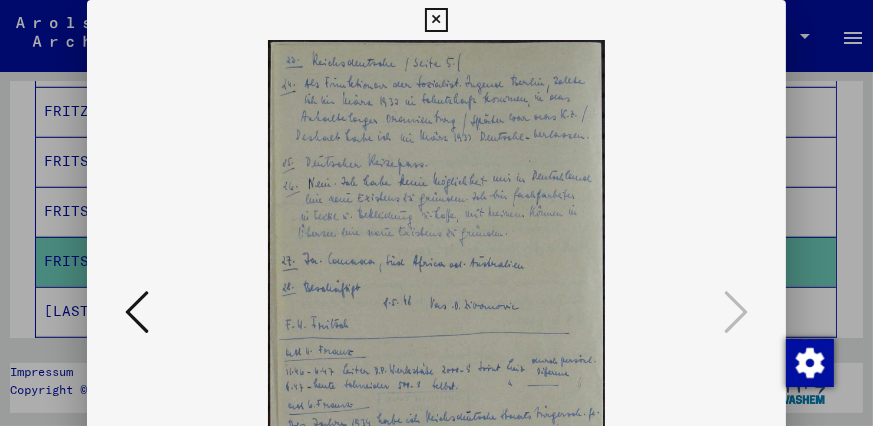 click at bounding box center [436, 20] 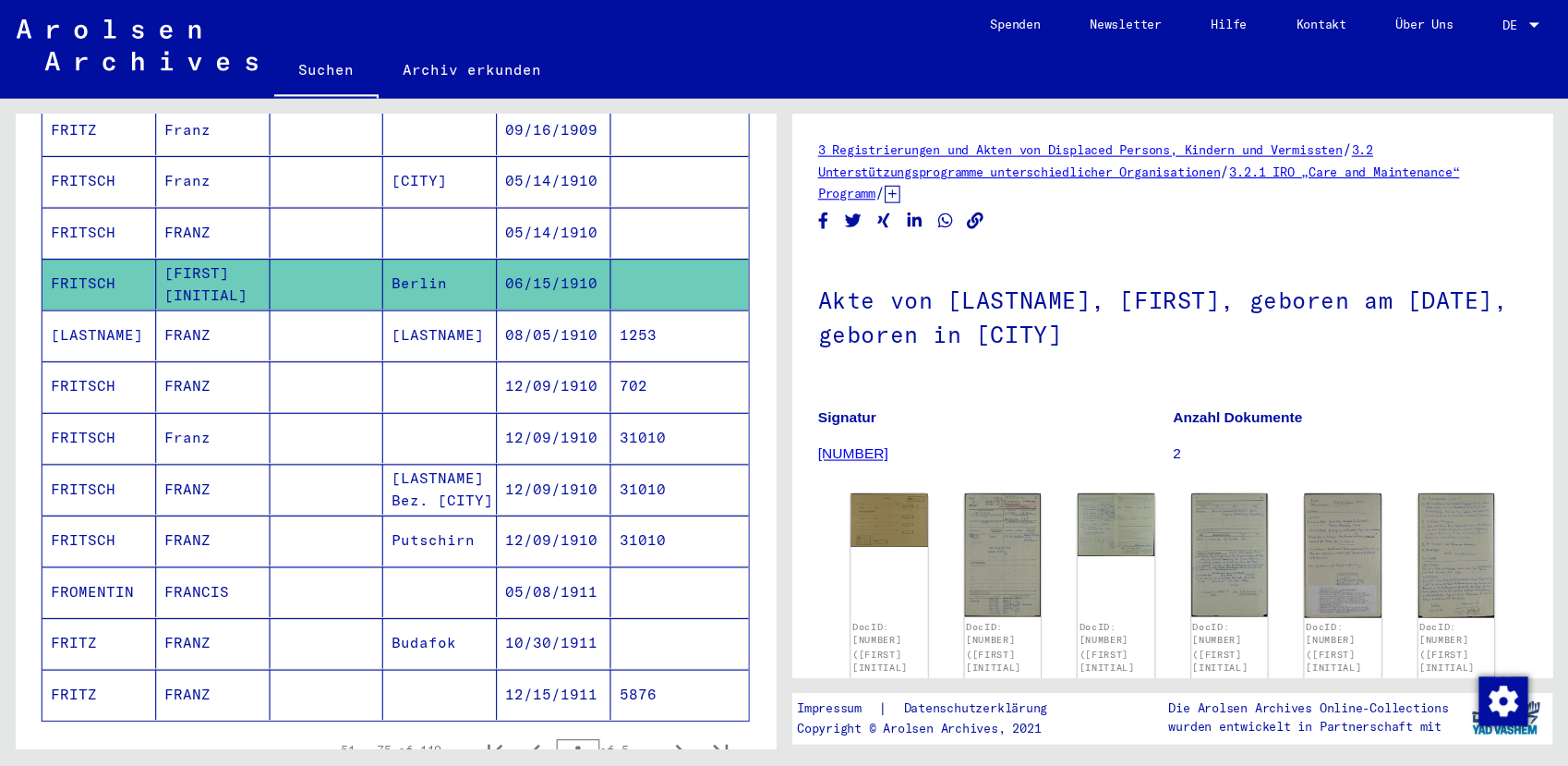 scroll, scrollTop: 900, scrollLeft: 0, axis: vertical 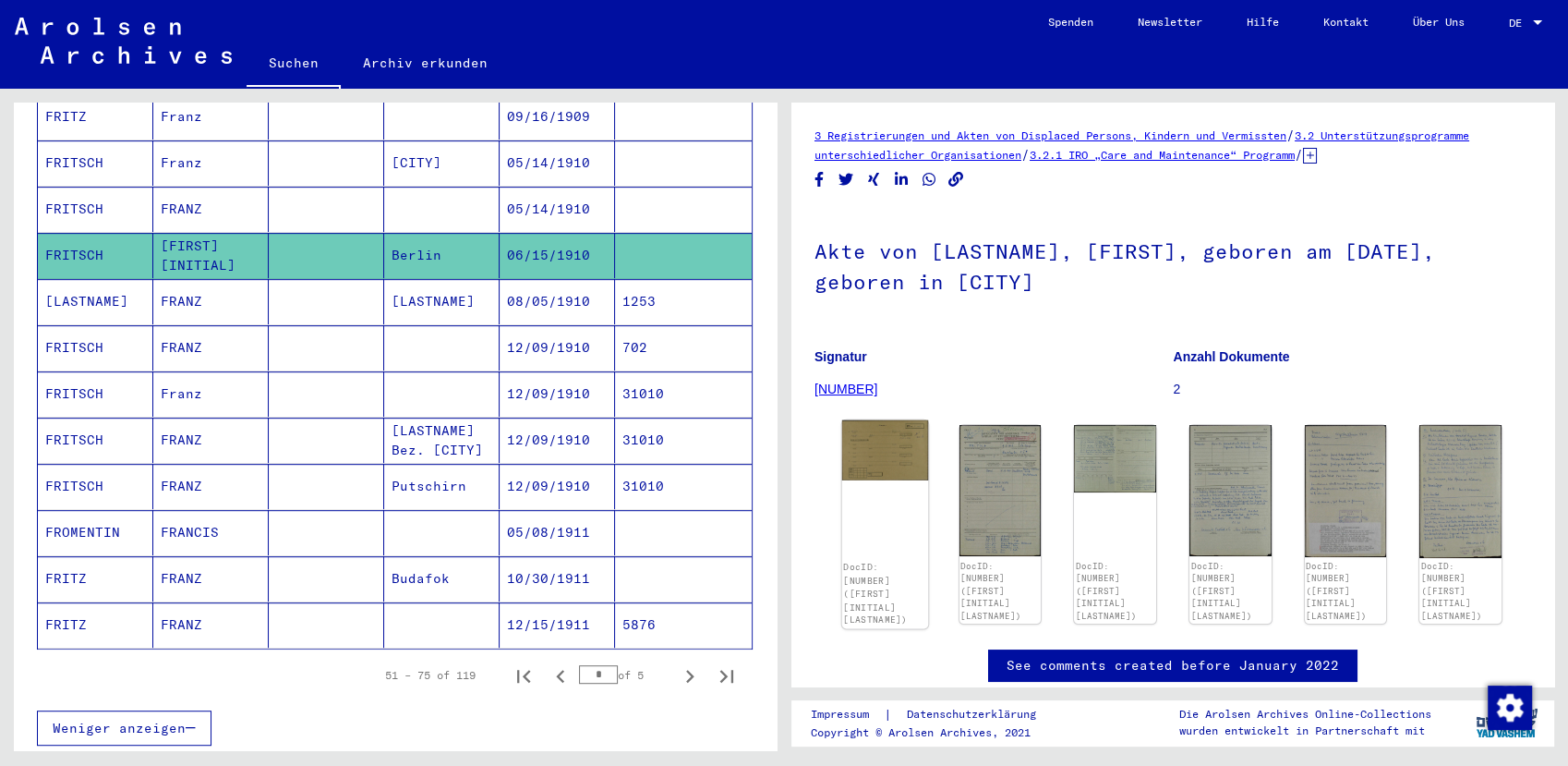 click 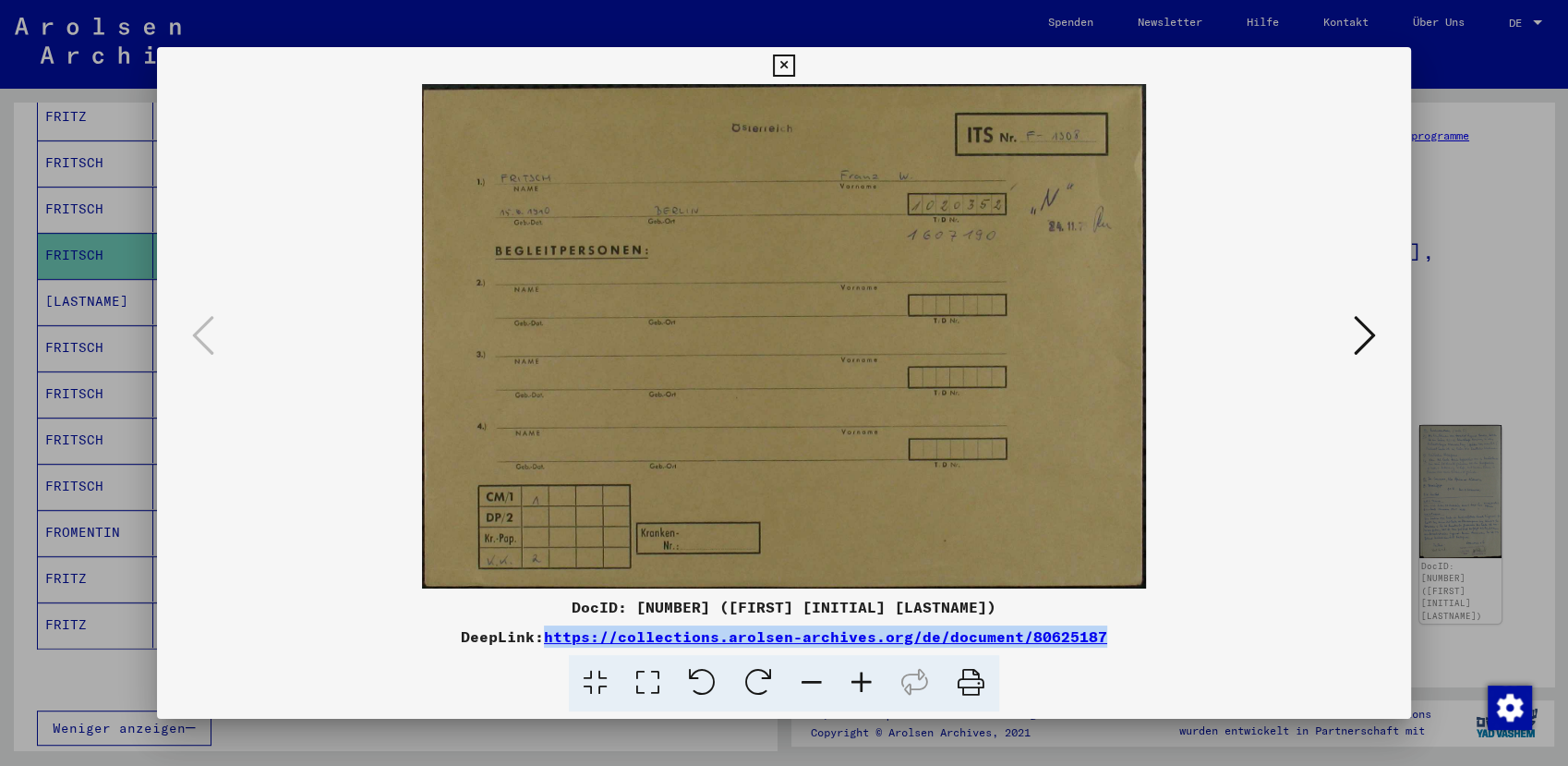 drag, startPoint x: 1138, startPoint y: 636, endPoint x: 551, endPoint y: 620, distance: 587.21802 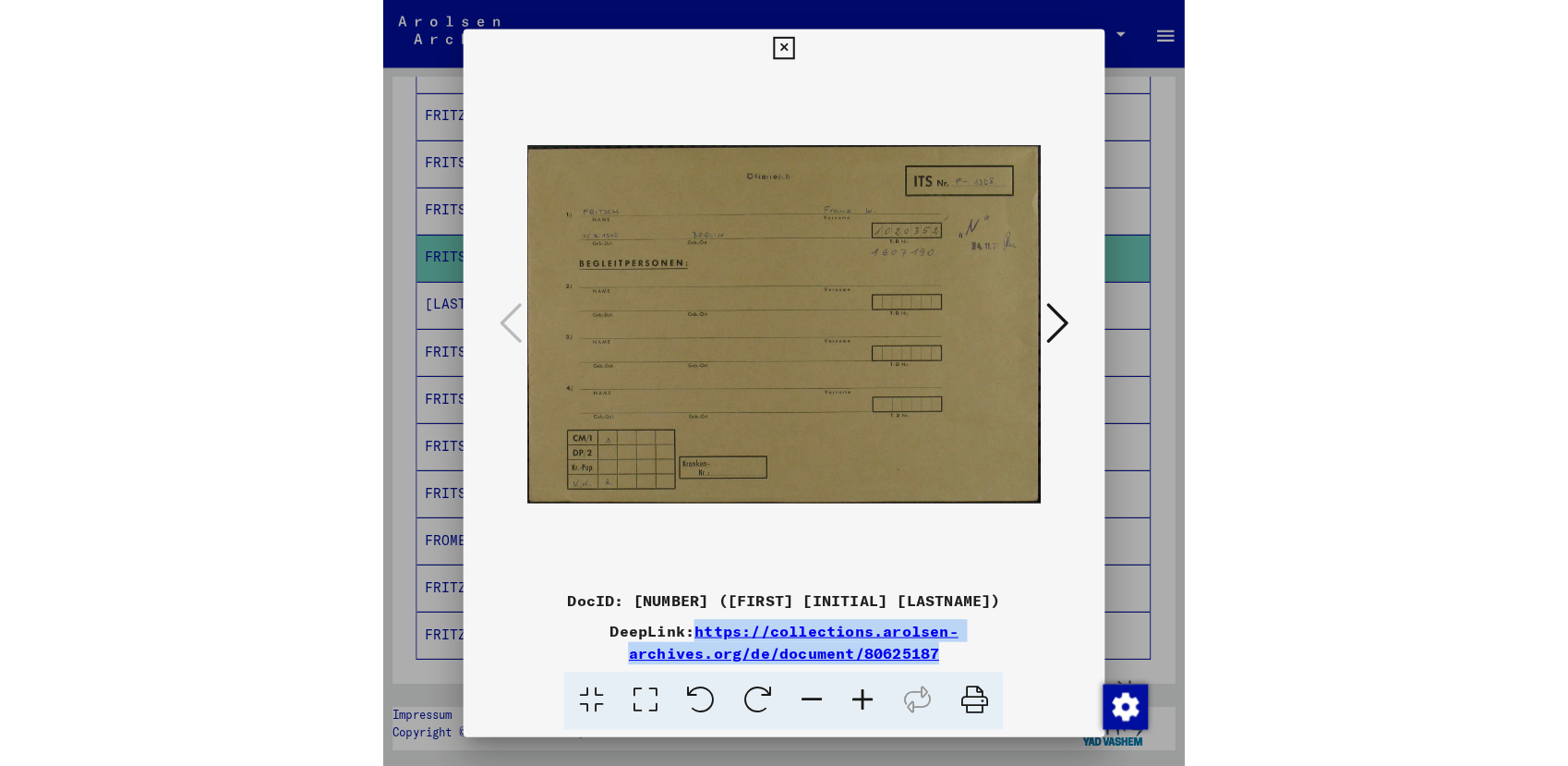 scroll, scrollTop: 0, scrollLeft: 0, axis: both 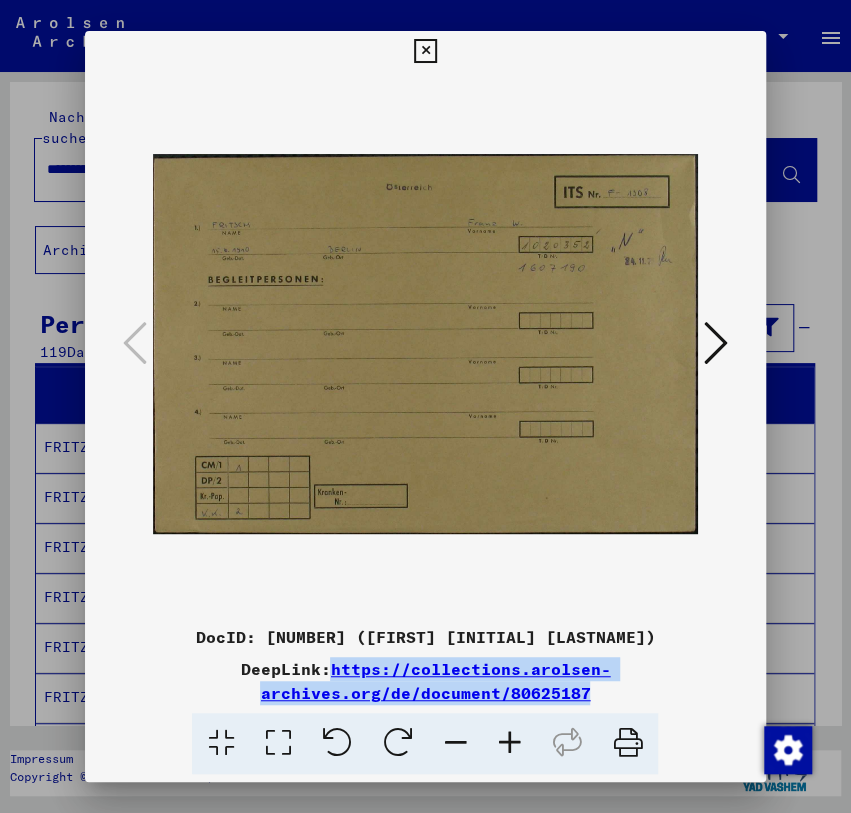 click at bounding box center (425, 51) 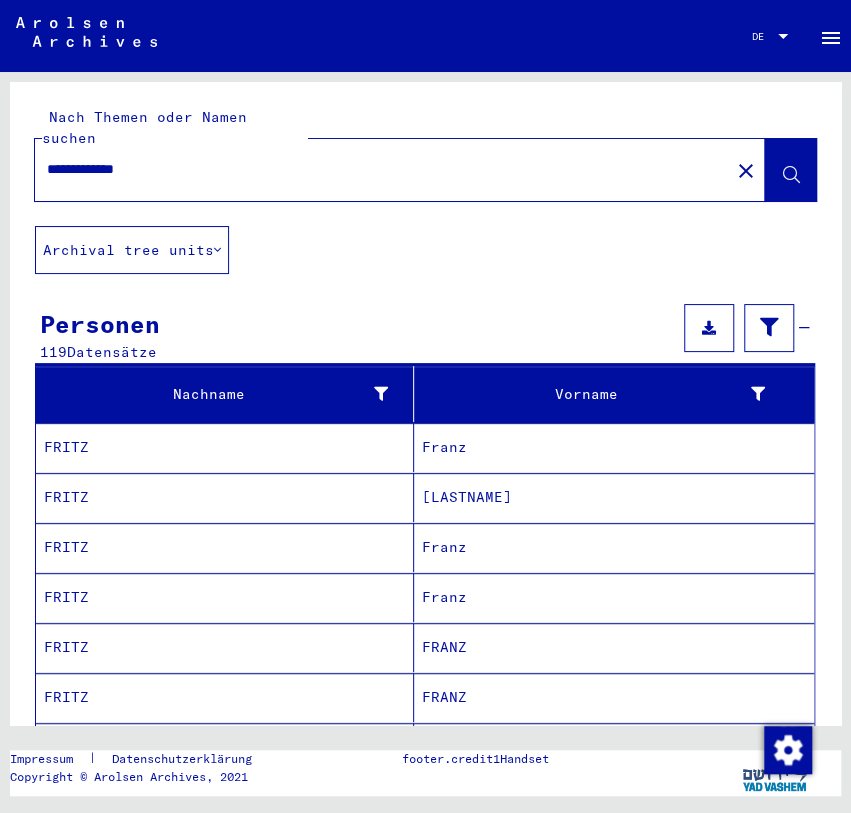 click on "**********" at bounding box center [382, 169] 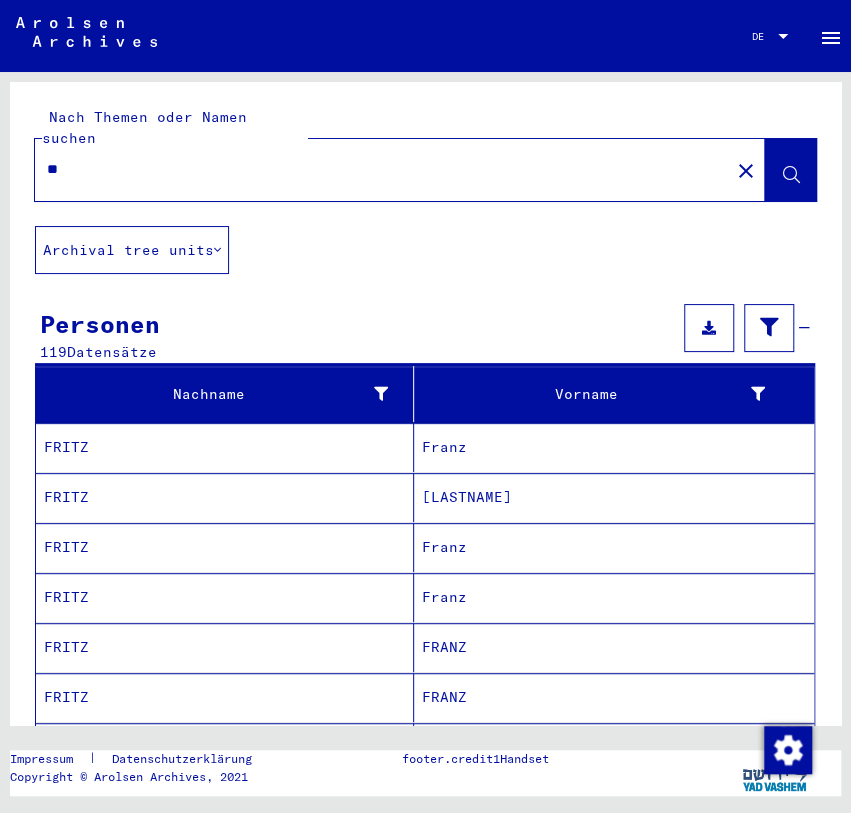 type on "*" 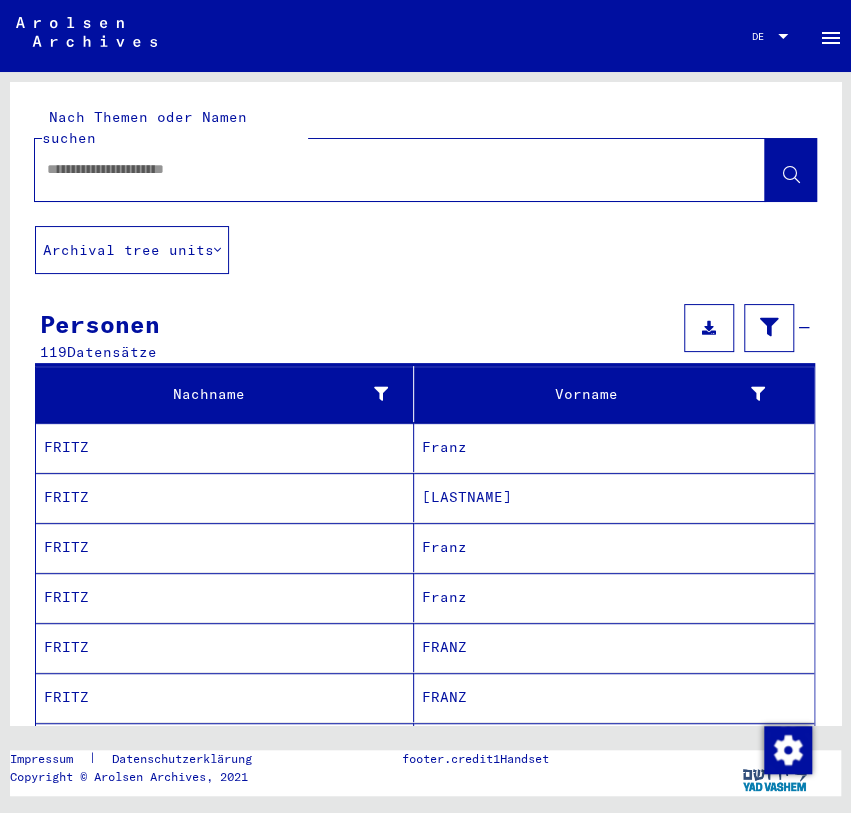 paste on "**********" 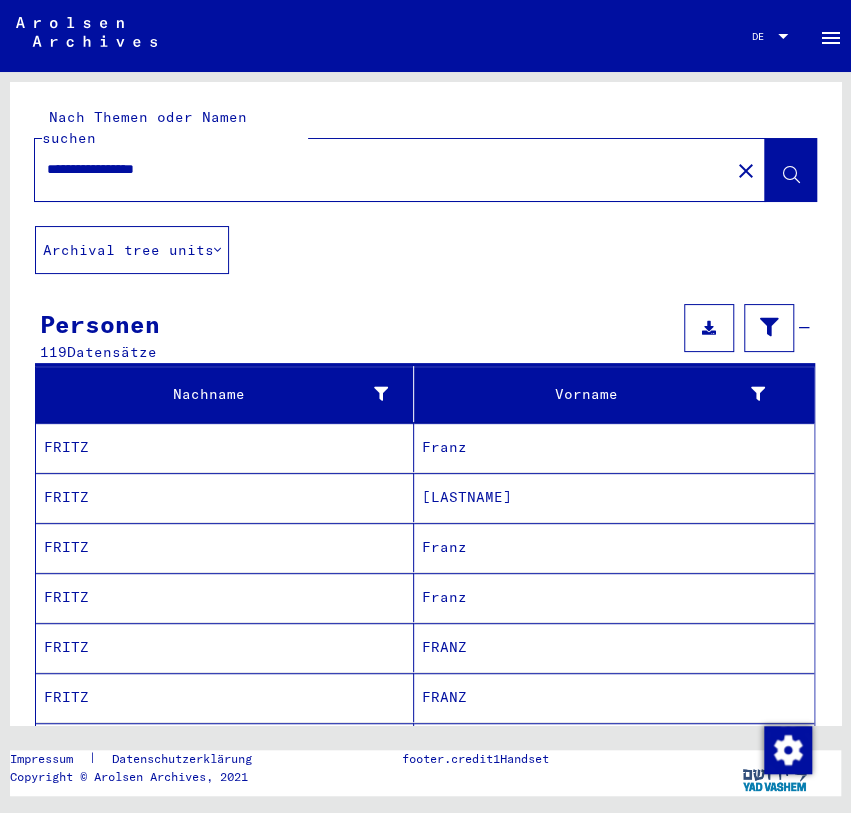 type on "**********" 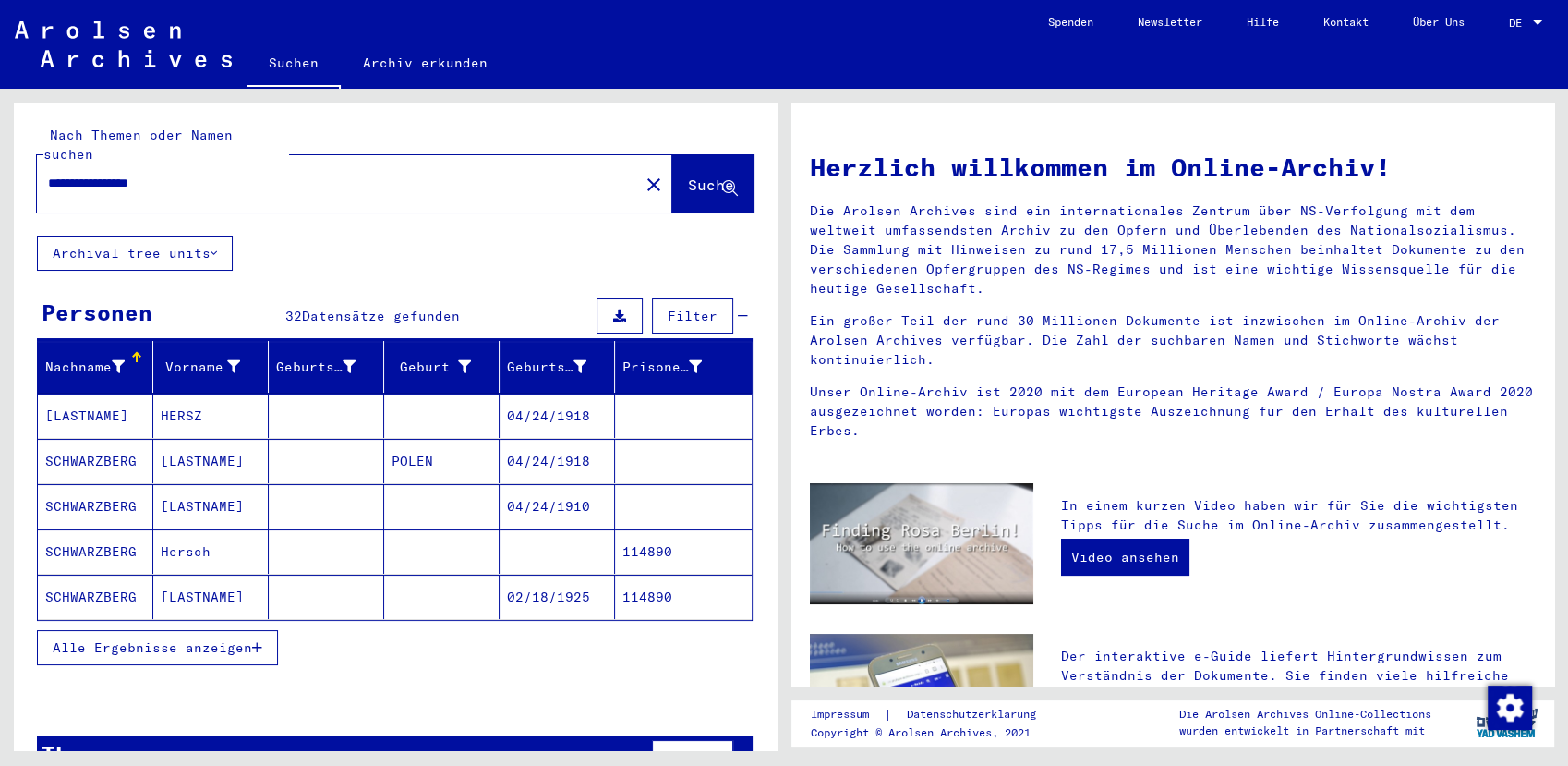 click on "Alle Ergebnisse anzeigen" at bounding box center [157, 648] 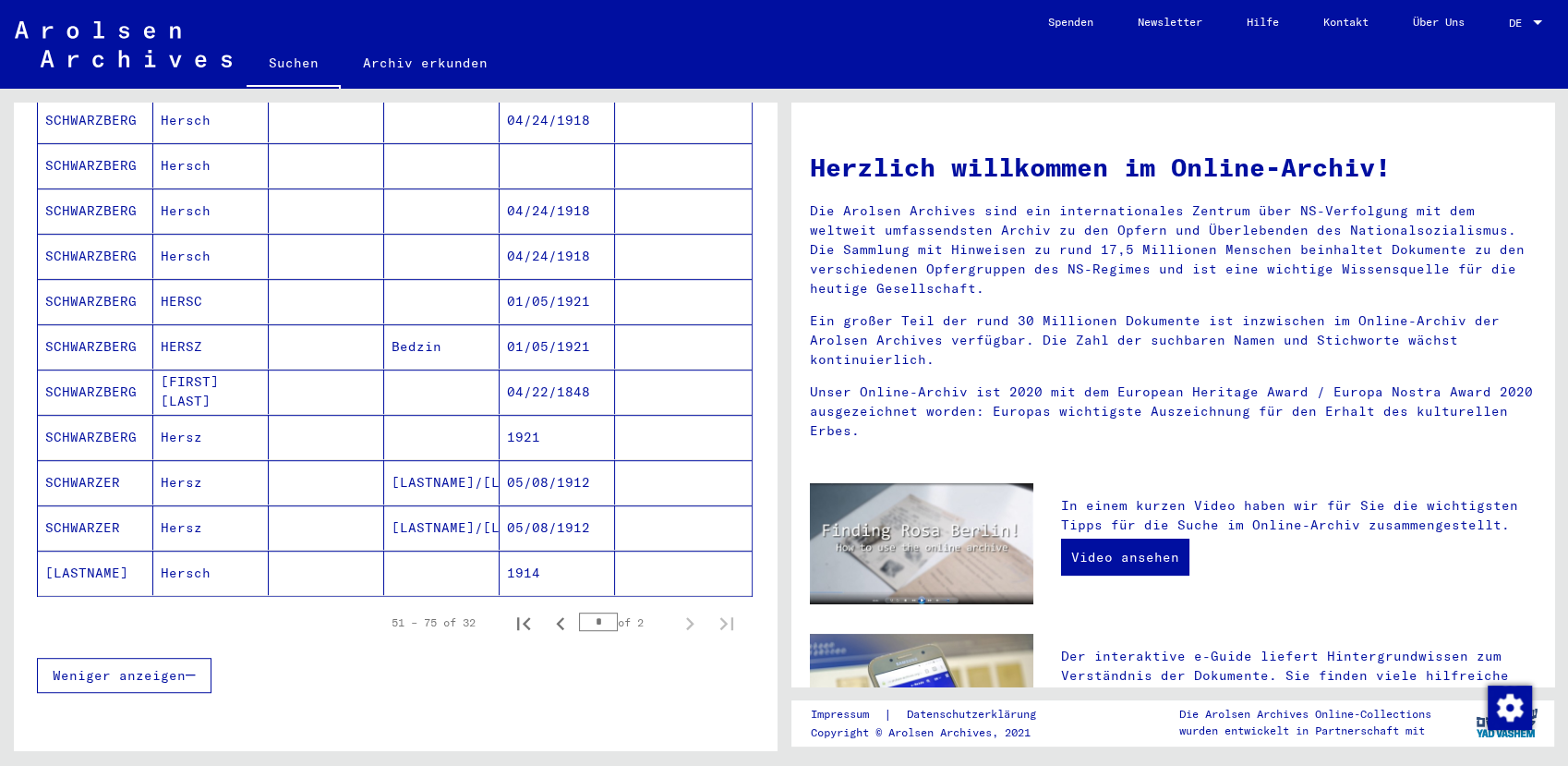 scroll, scrollTop: 944, scrollLeft: 0, axis: vertical 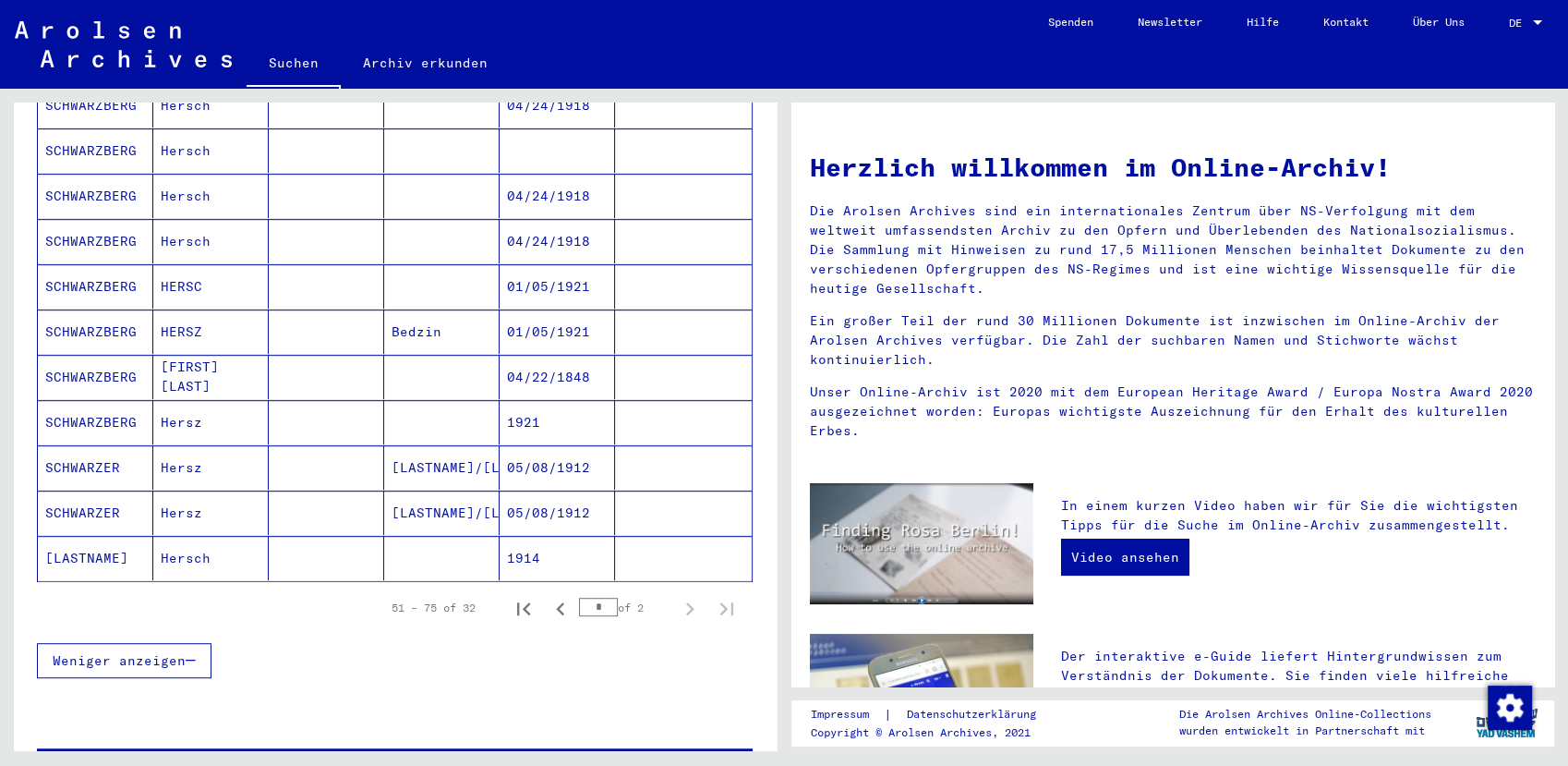 click on "*" at bounding box center (598, 607) 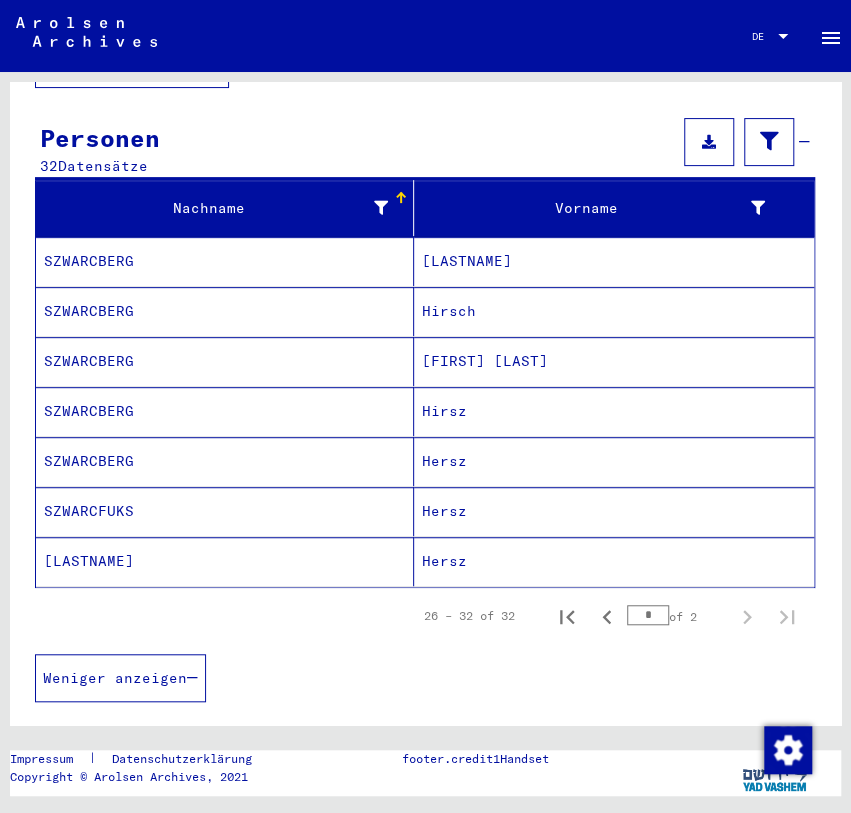 scroll, scrollTop: 249, scrollLeft: 0, axis: vertical 